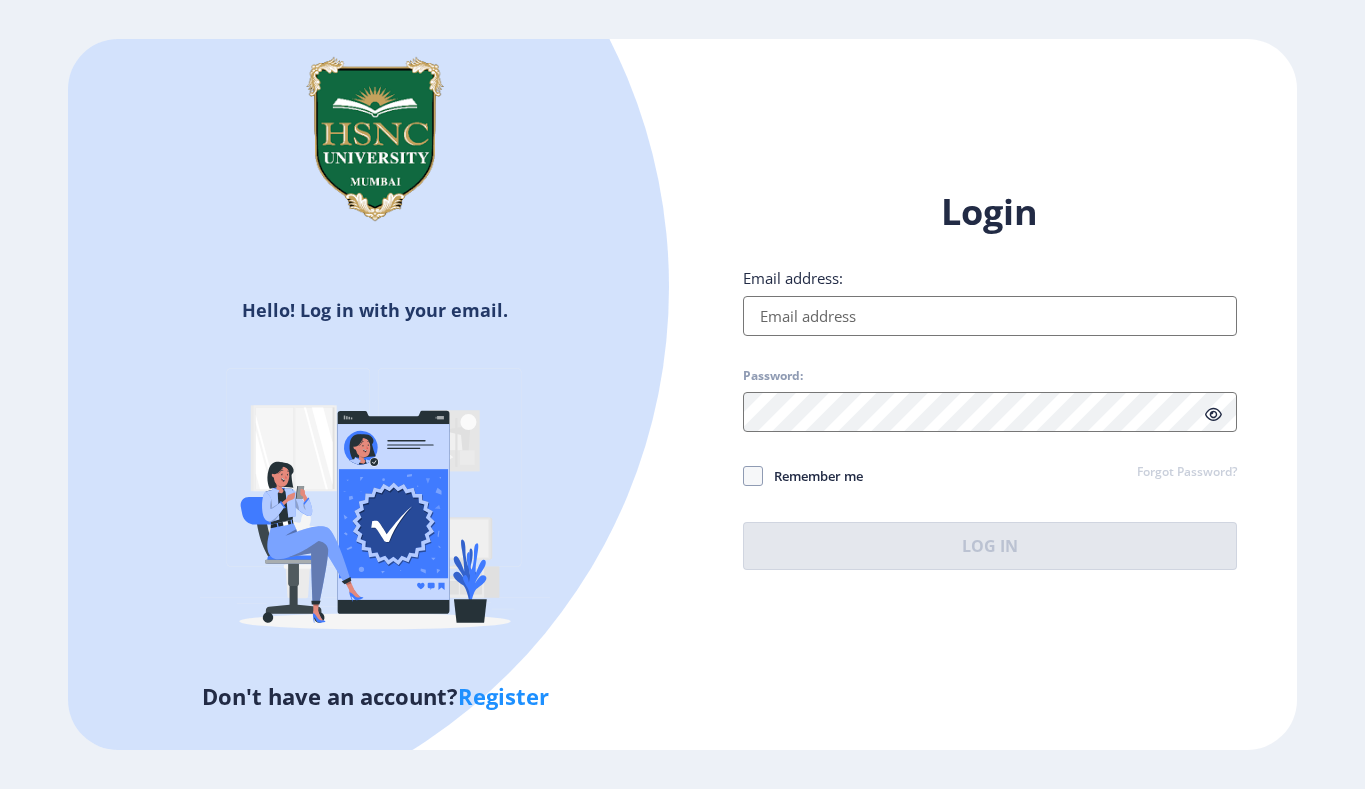 scroll, scrollTop: 0, scrollLeft: 0, axis: both 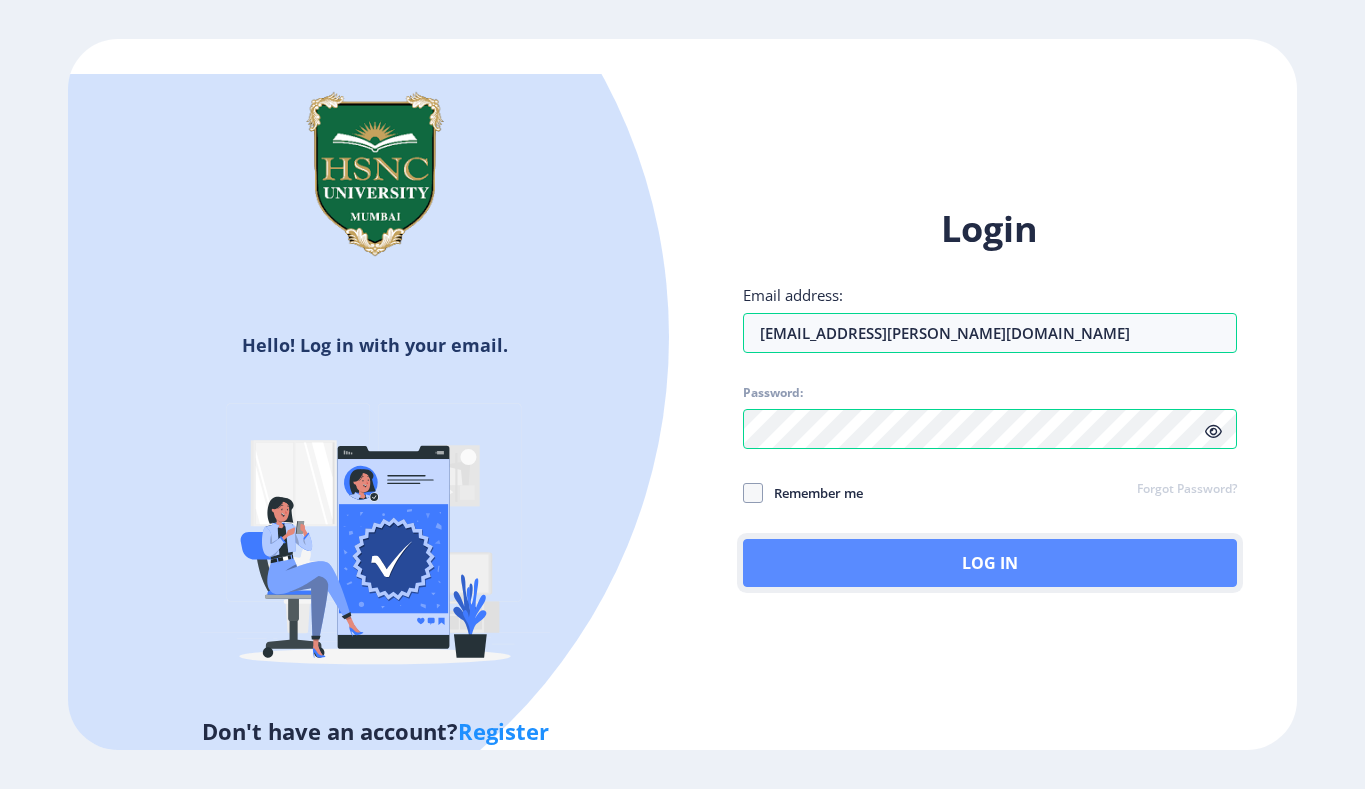 click on "Log In" 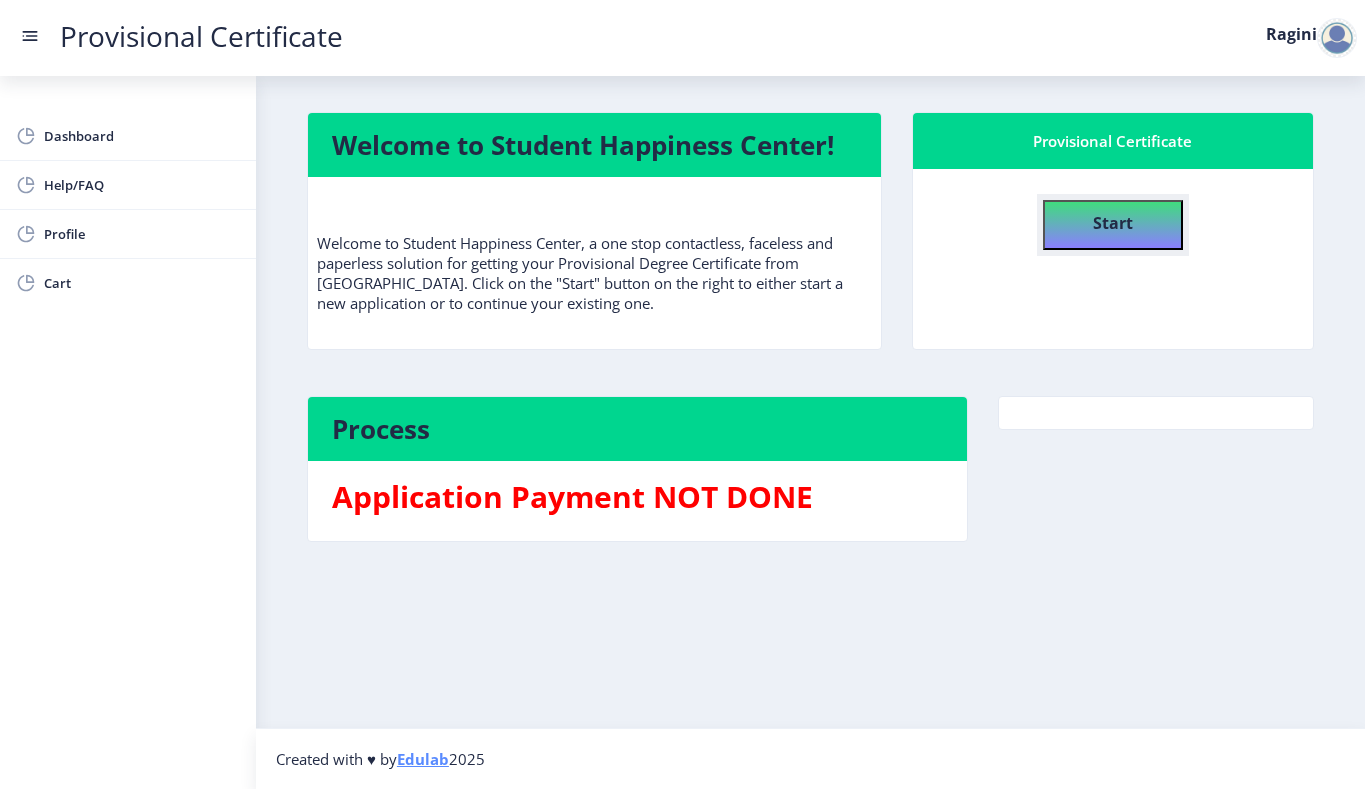 click on "Start" 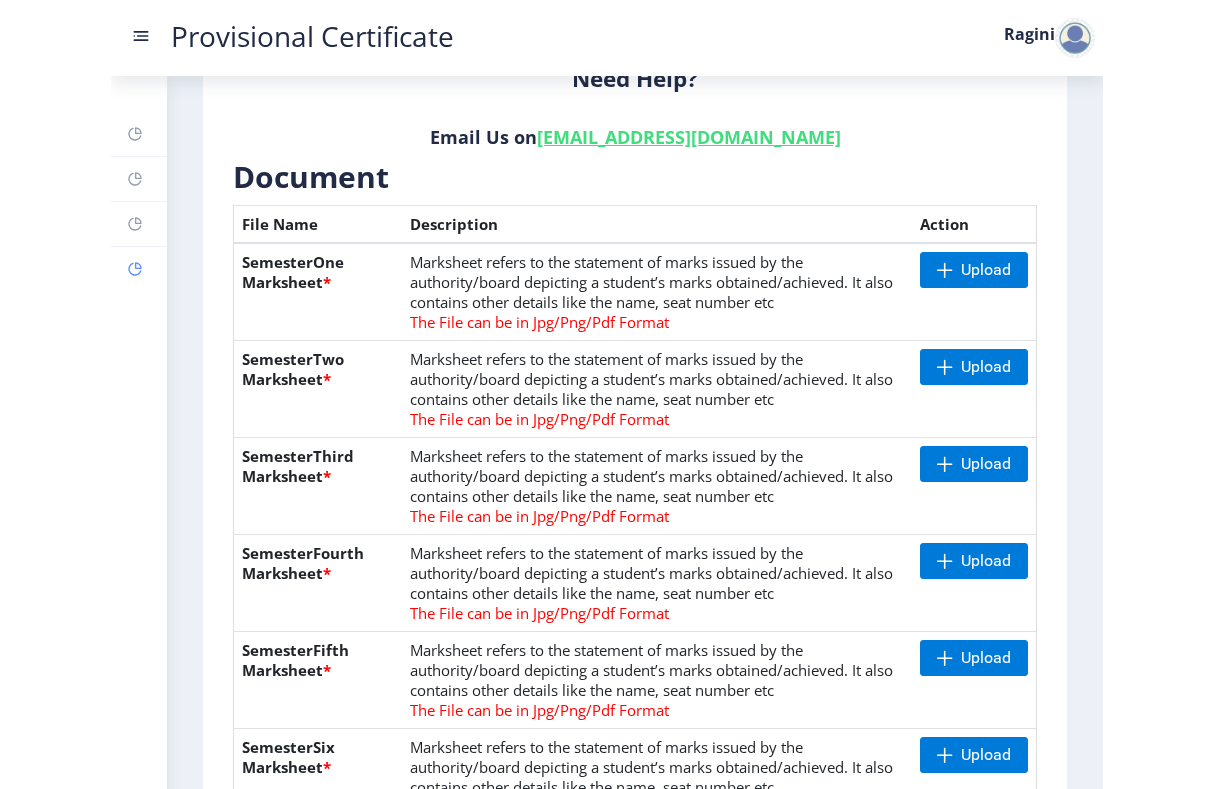 scroll, scrollTop: 429, scrollLeft: 0, axis: vertical 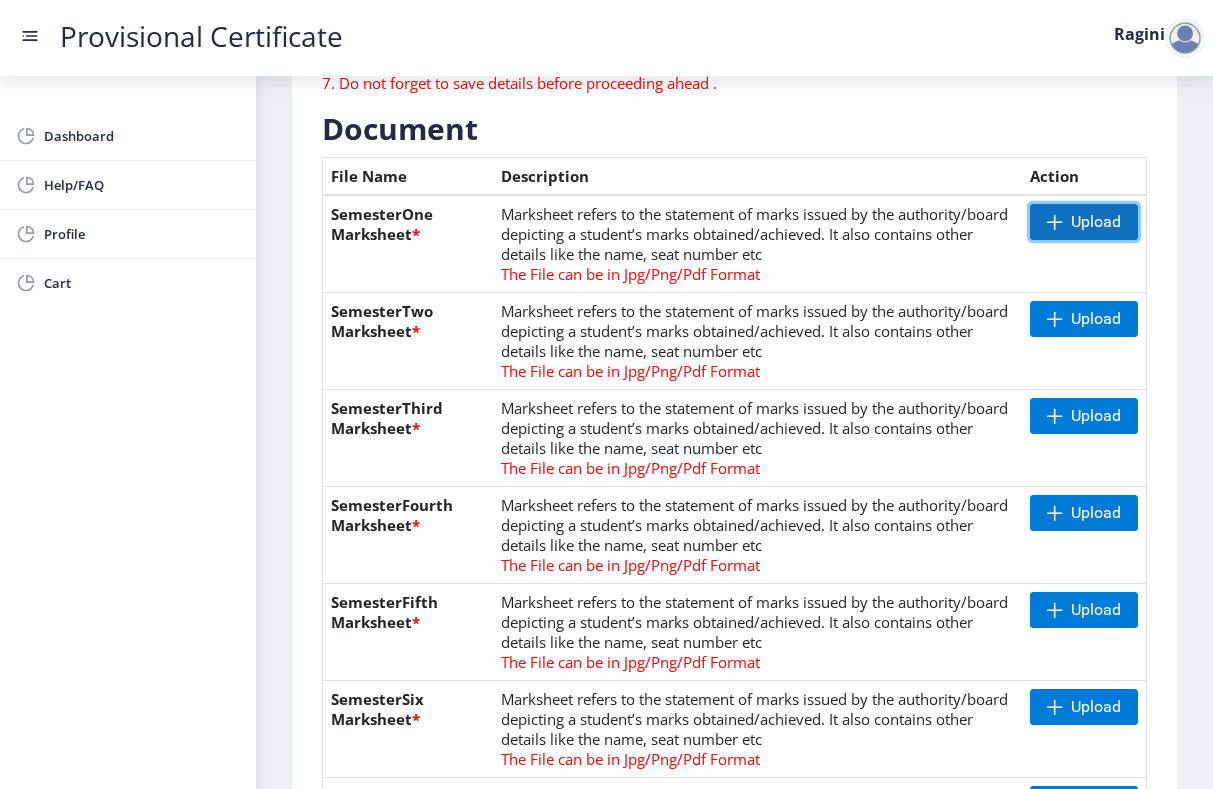 click on "Upload" 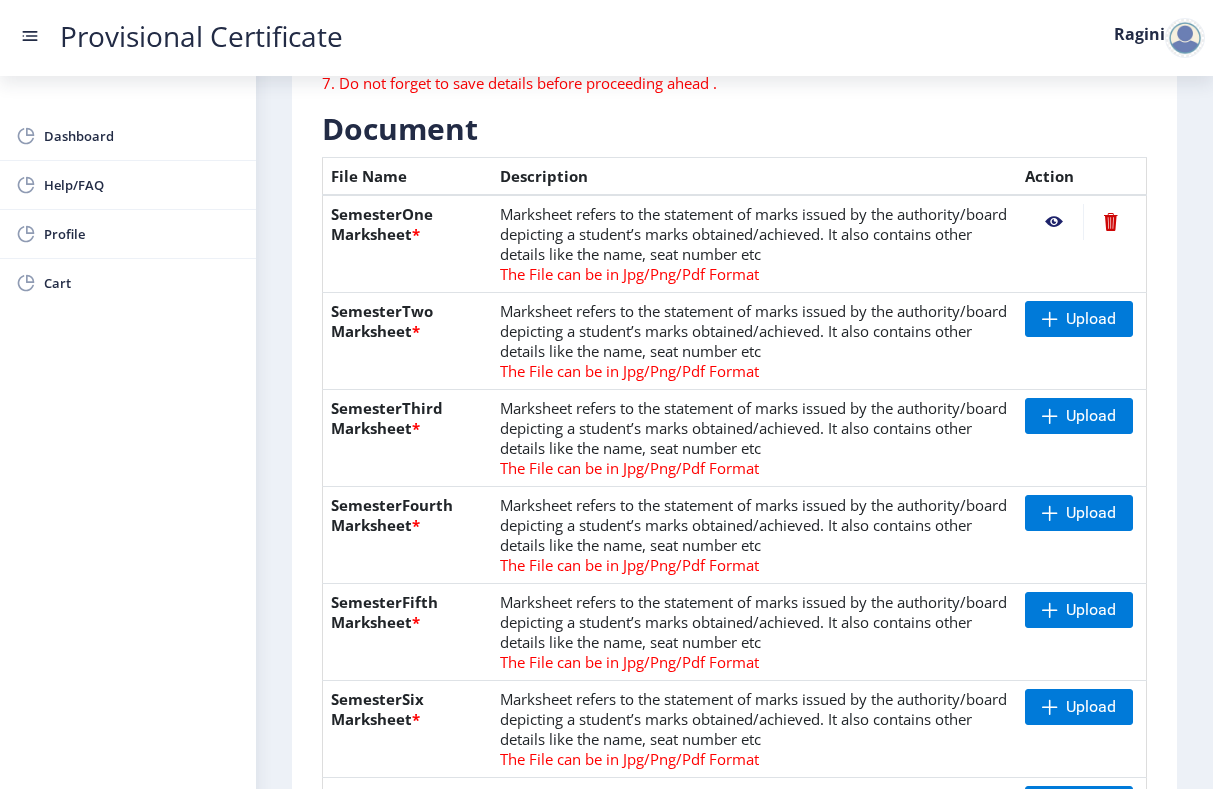 click 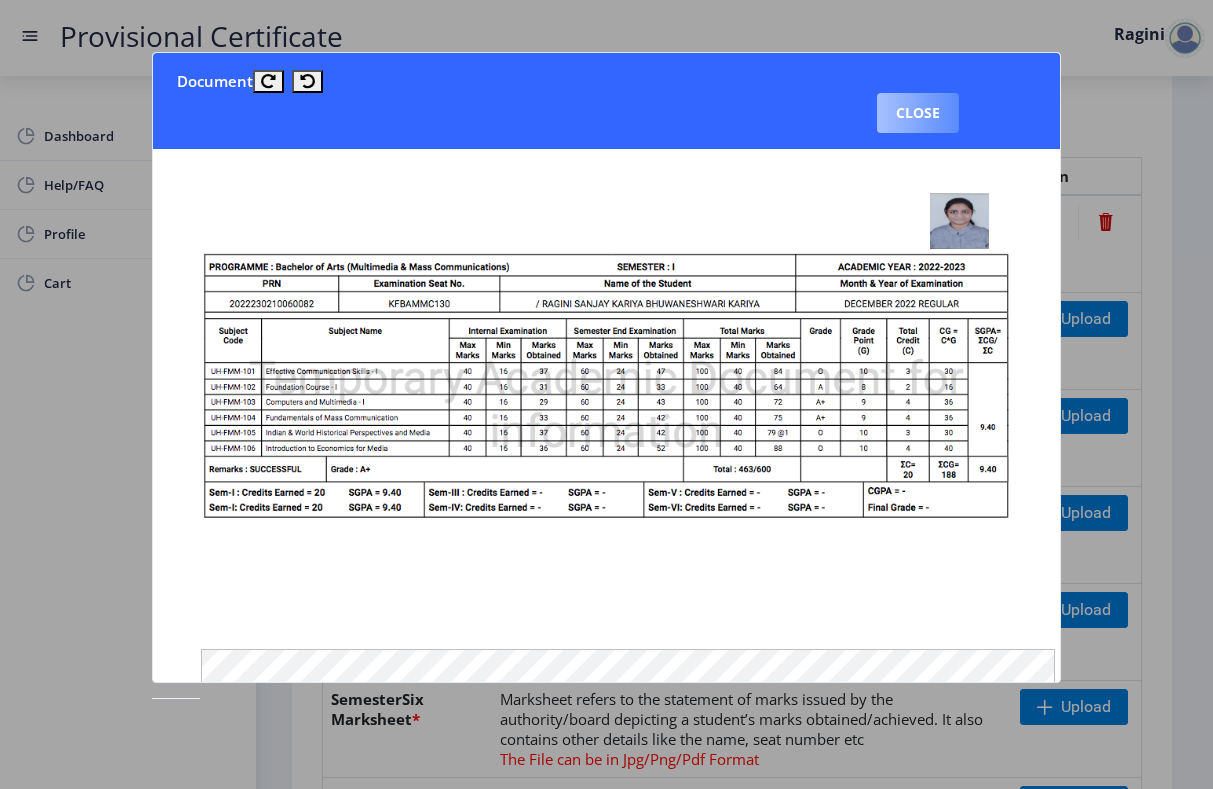 click on "Close" at bounding box center (918, 113) 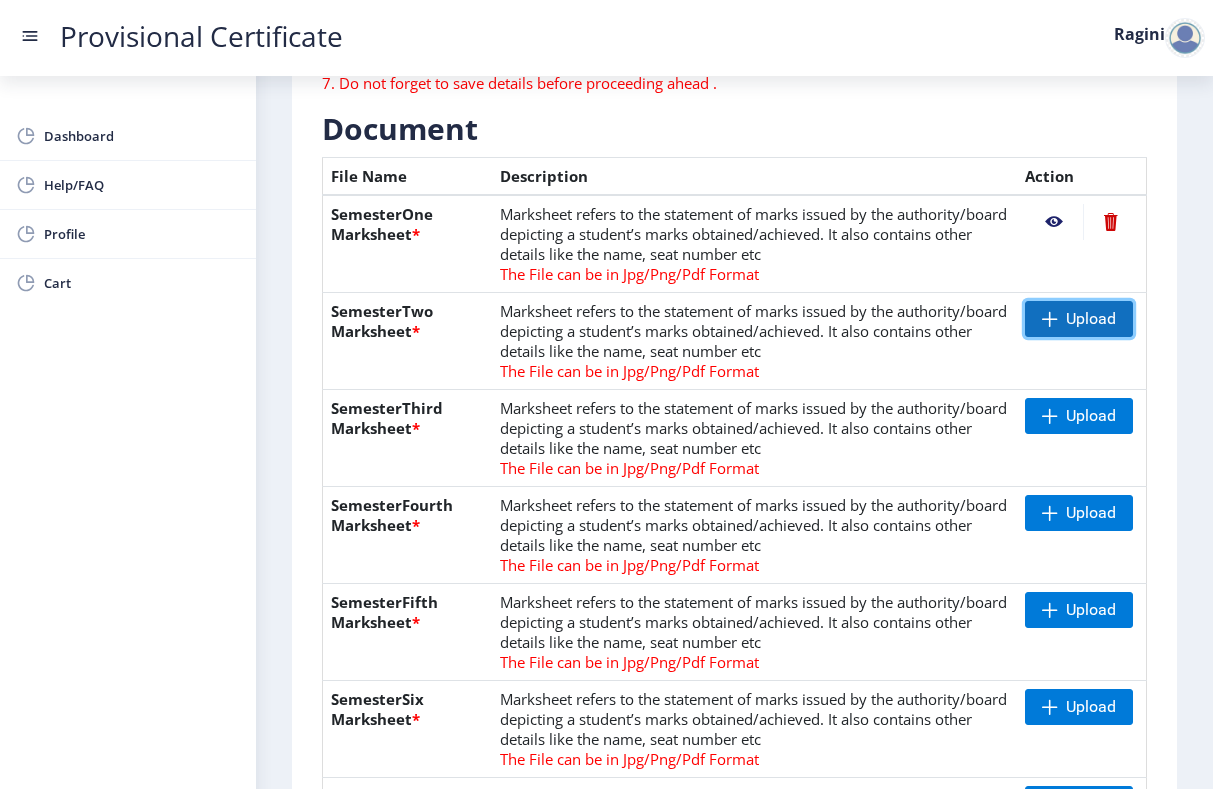 click on "Upload" 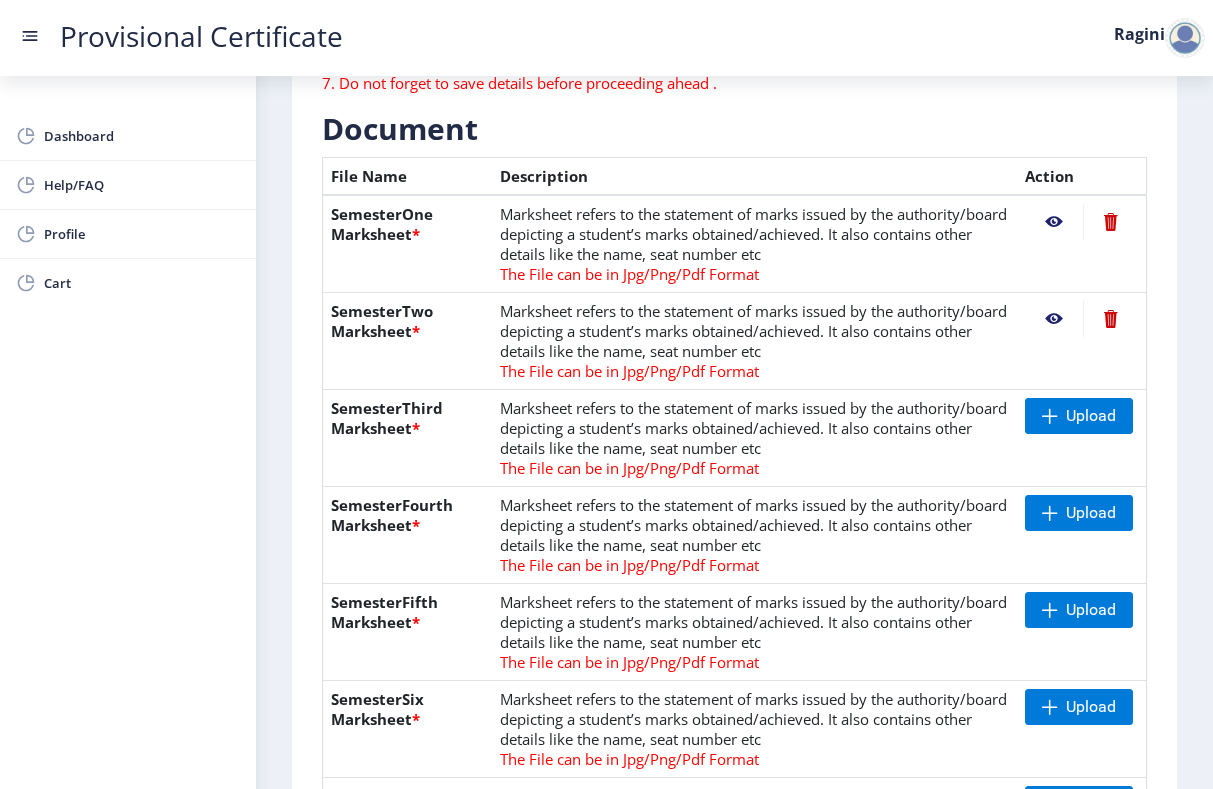 click 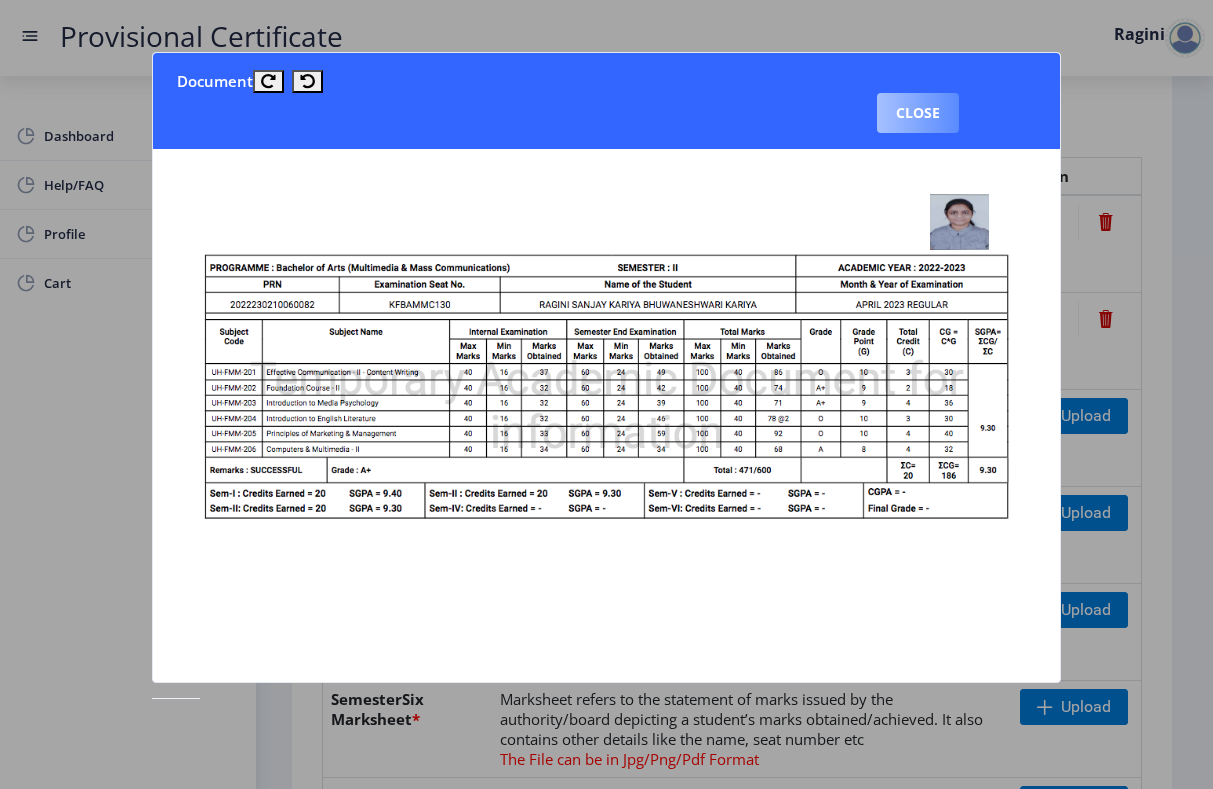 click on "Close" at bounding box center (918, 113) 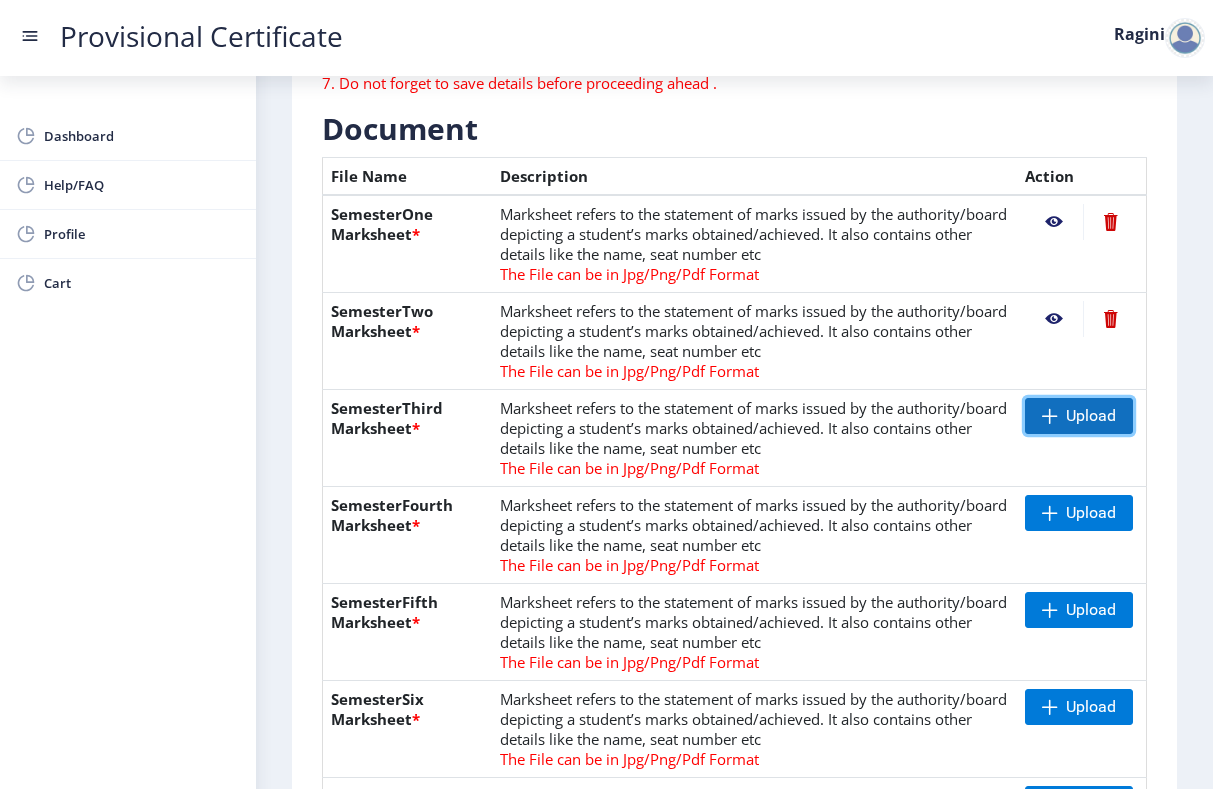 click on "Upload" 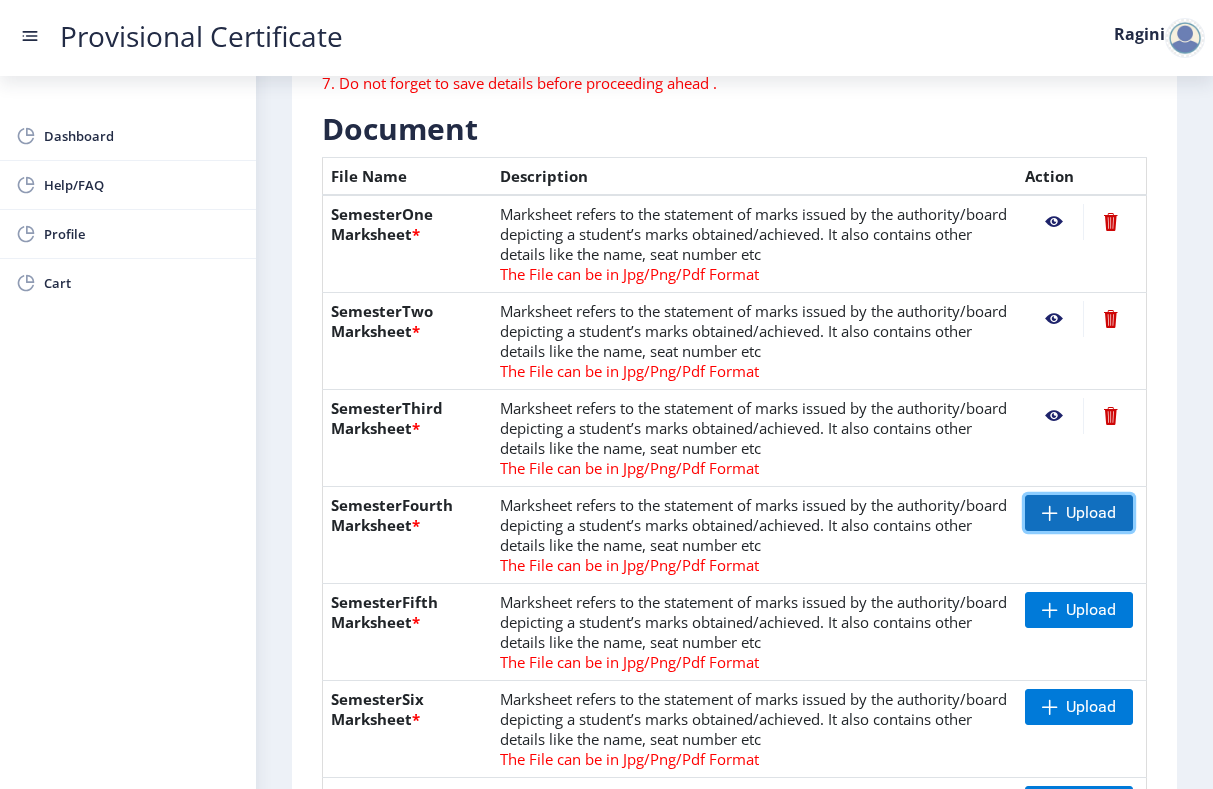 click on "Upload" 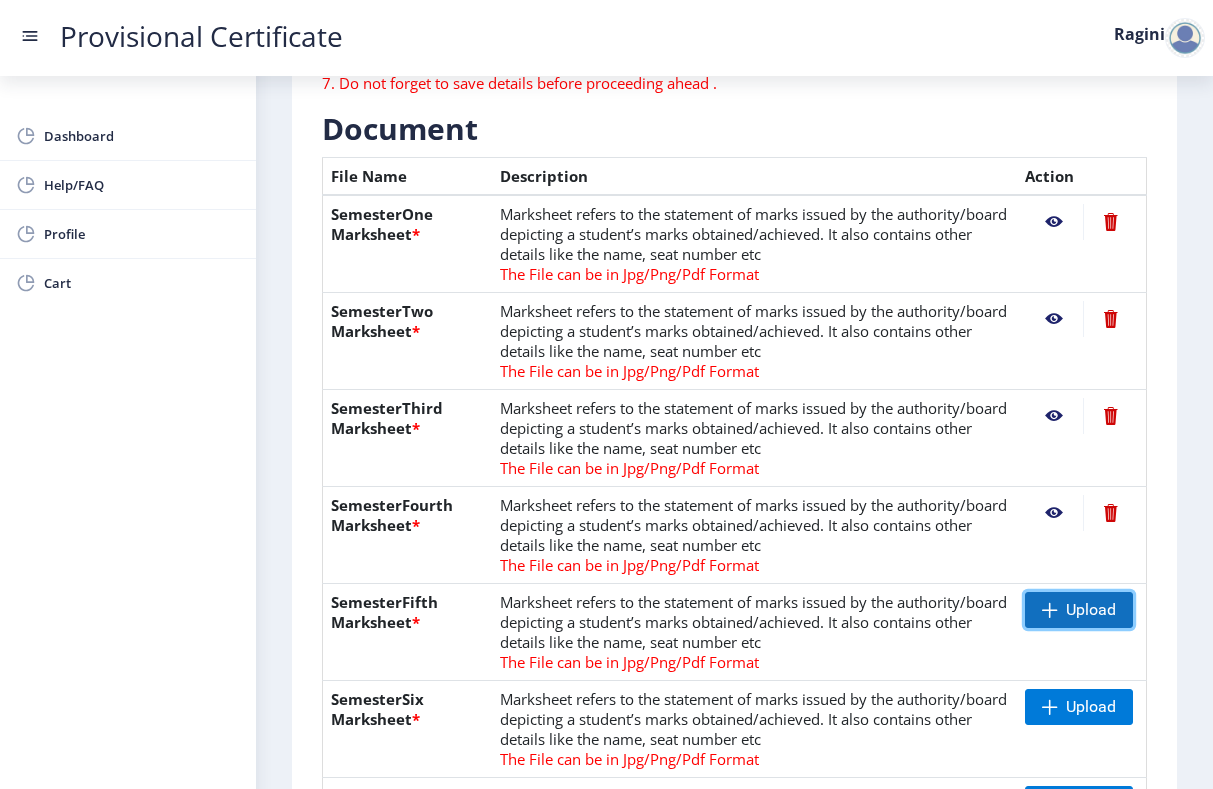 click on "Upload" 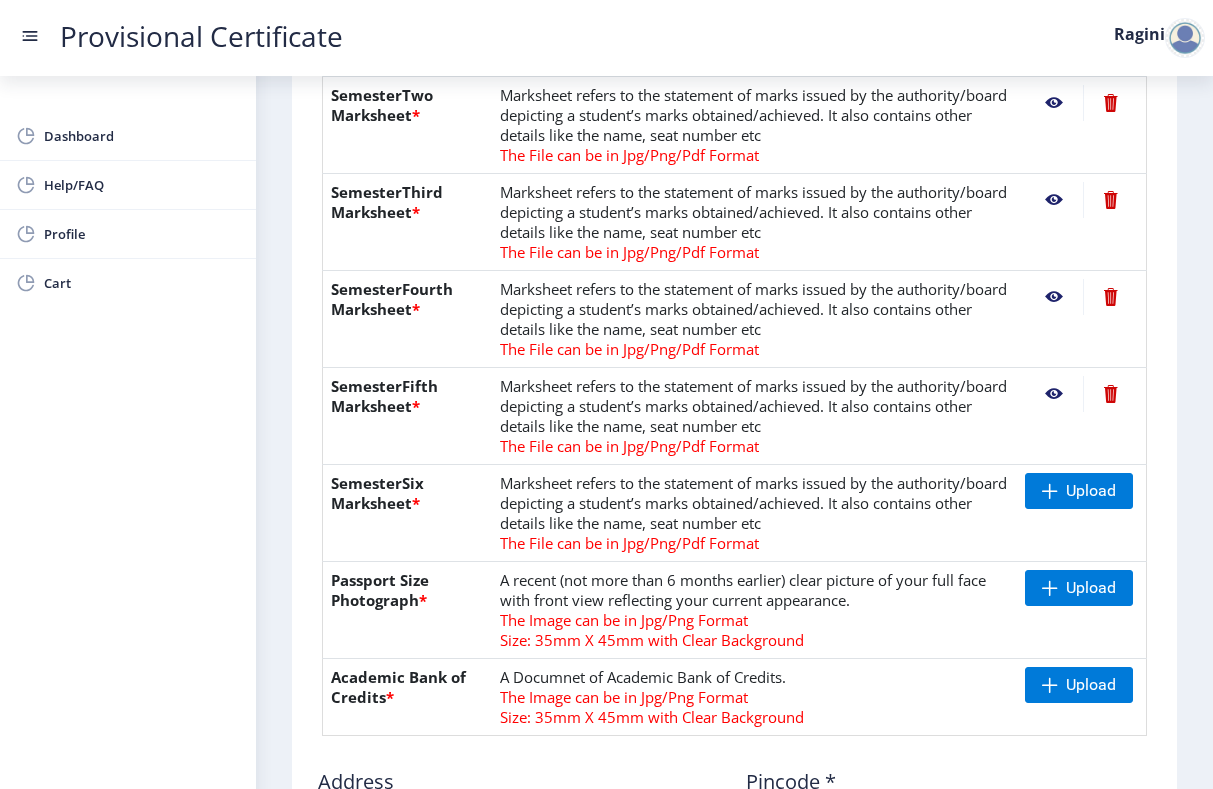 scroll, scrollTop: 662, scrollLeft: 0, axis: vertical 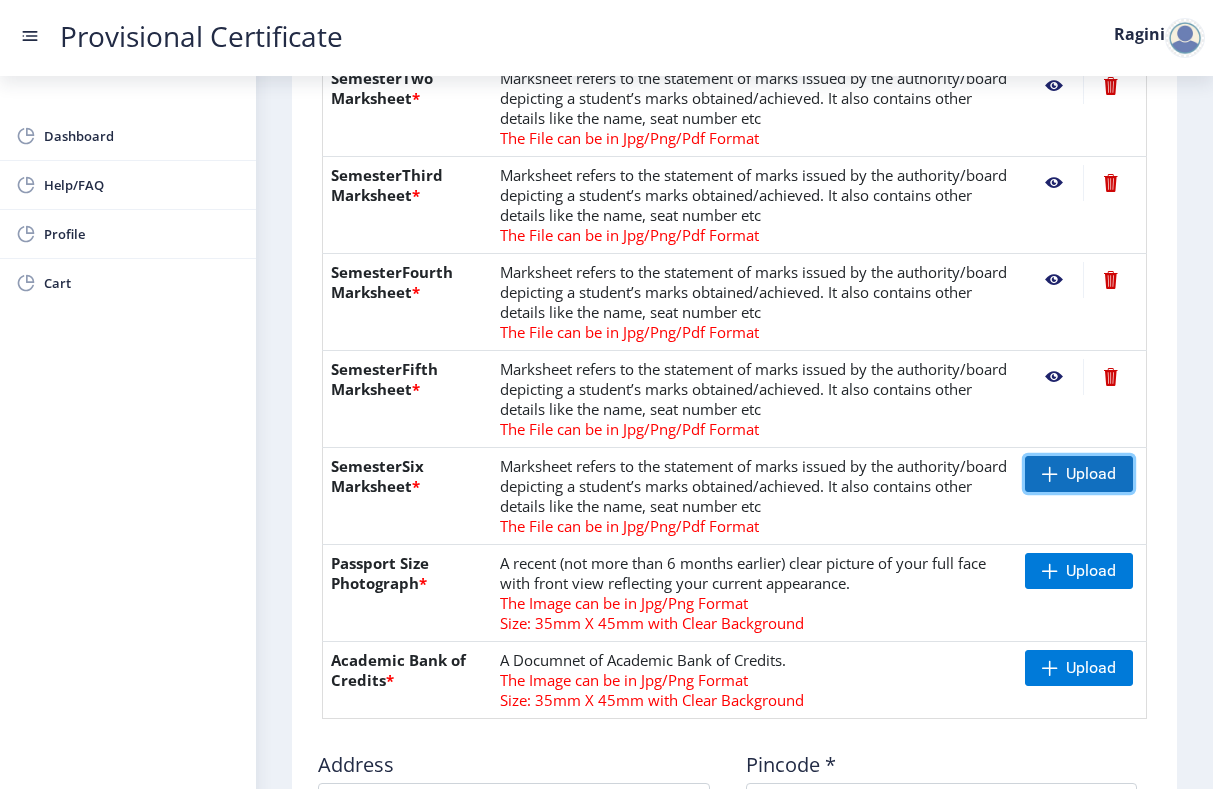 click on "Upload" 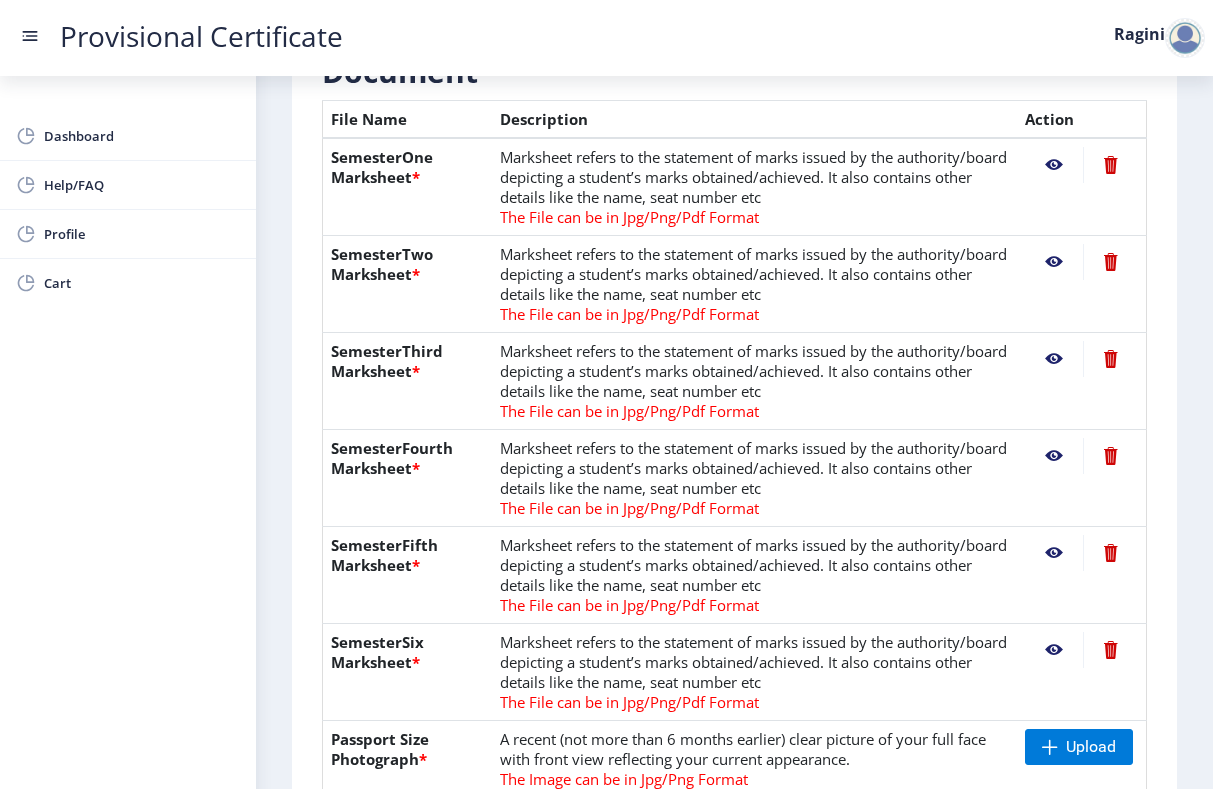 scroll, scrollTop: 497, scrollLeft: 0, axis: vertical 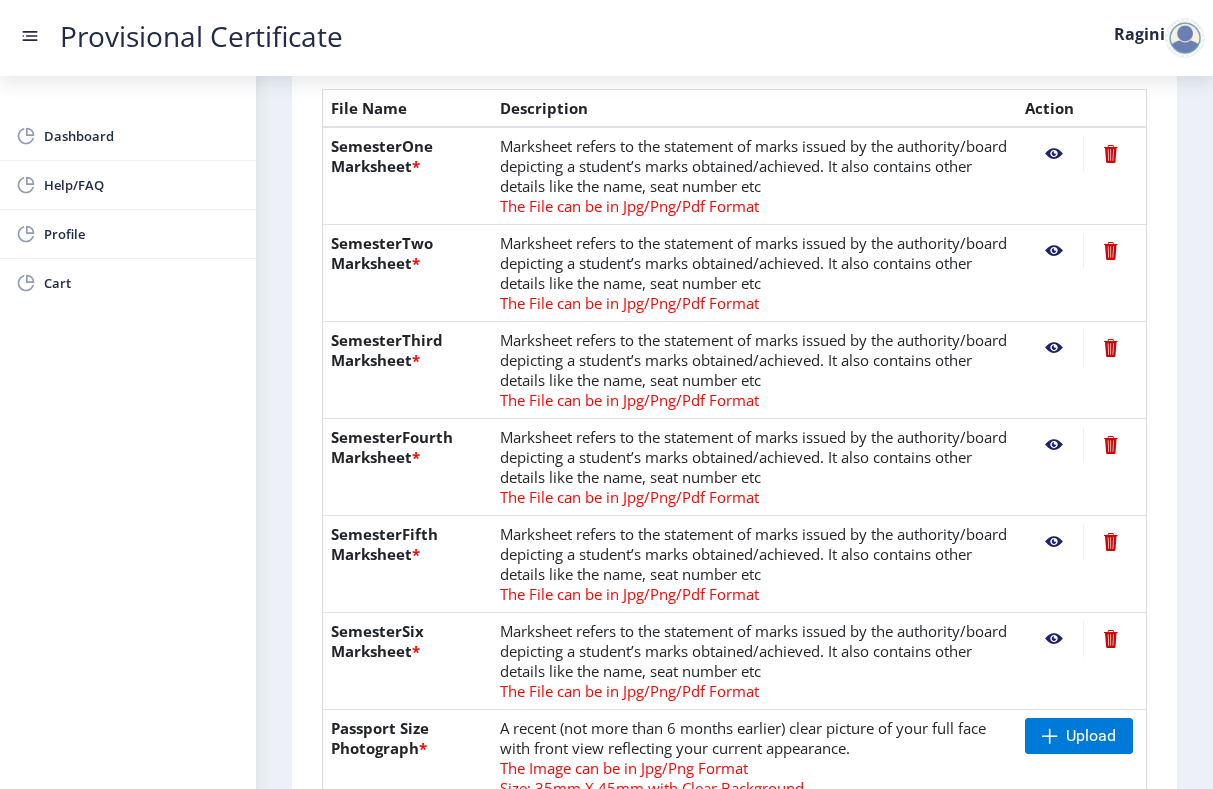 click 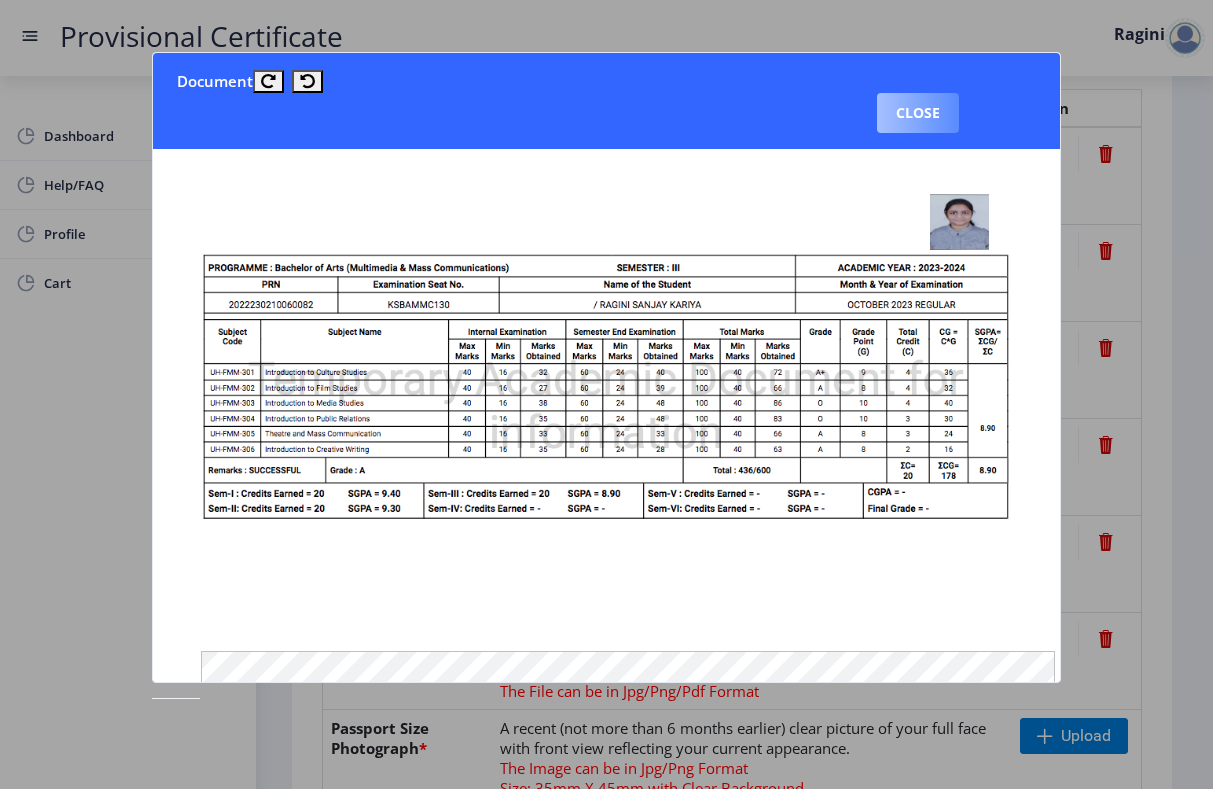 click on "Close" at bounding box center (918, 113) 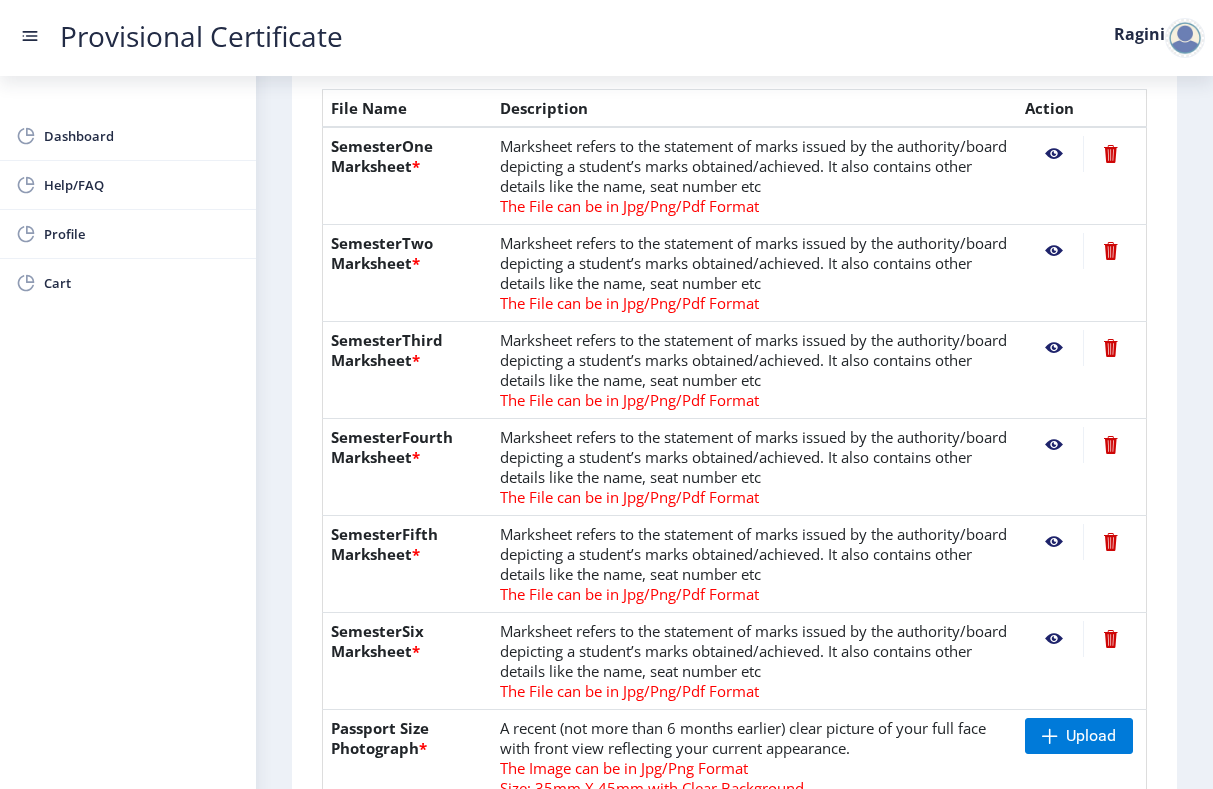 click 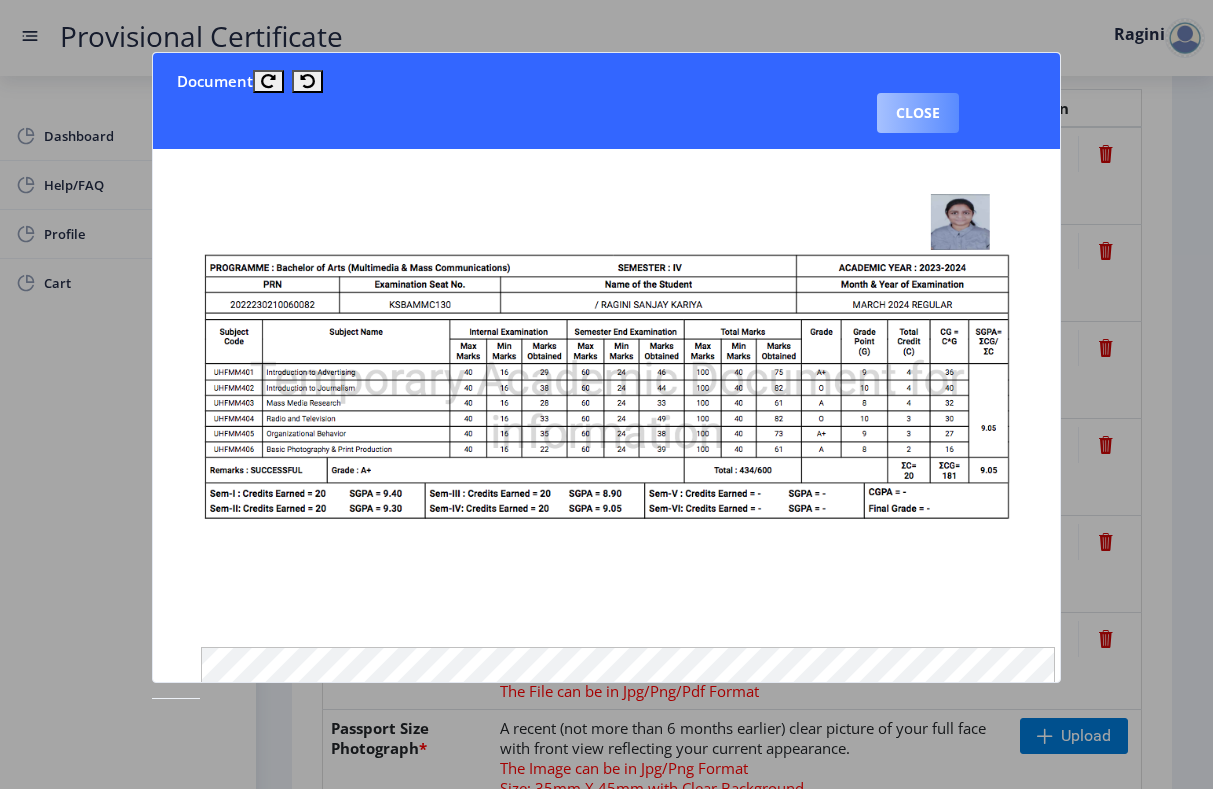 click on "Close" at bounding box center [918, 113] 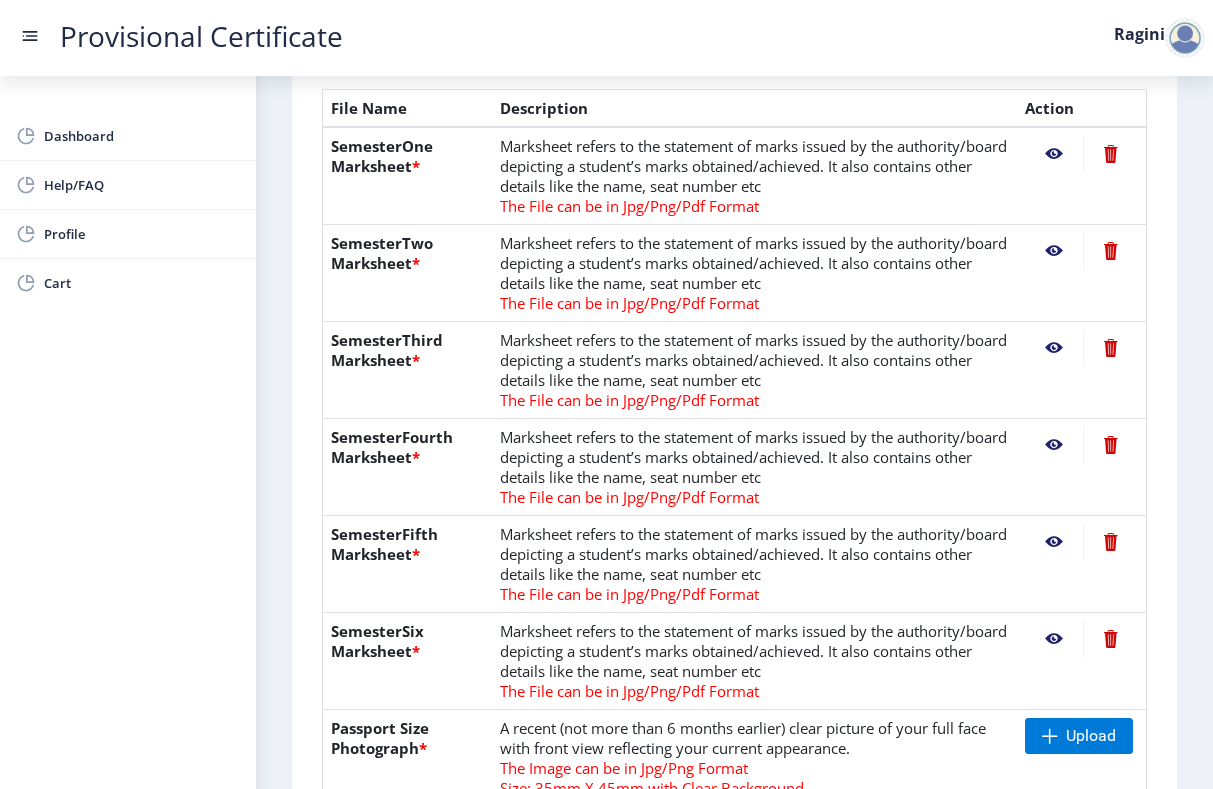 click 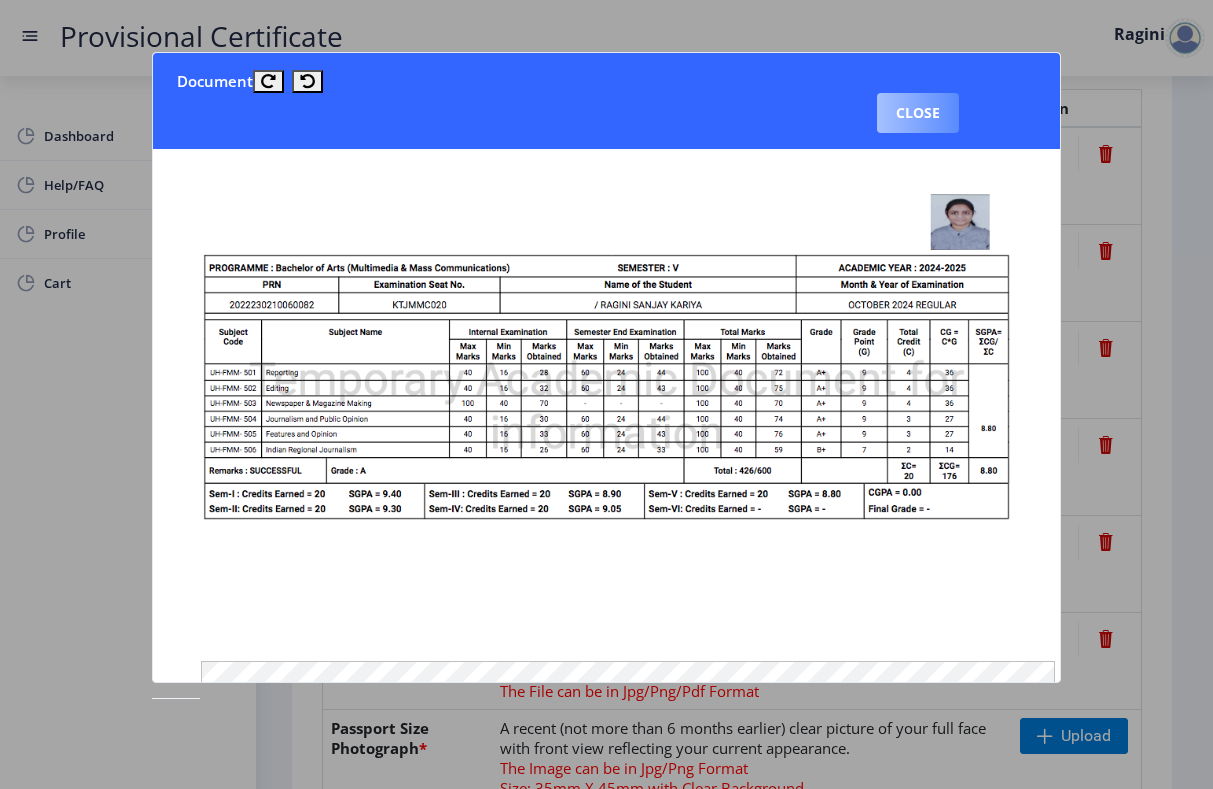 click on "Close" at bounding box center [918, 113] 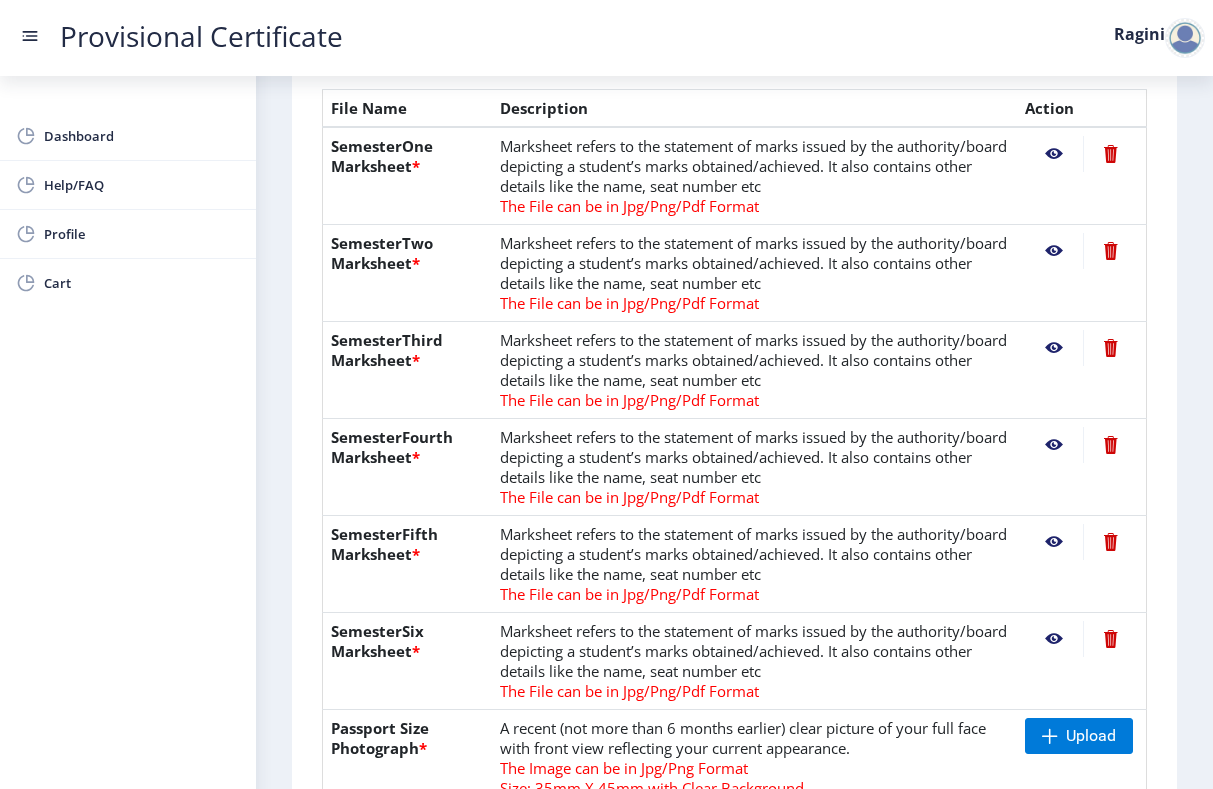 click 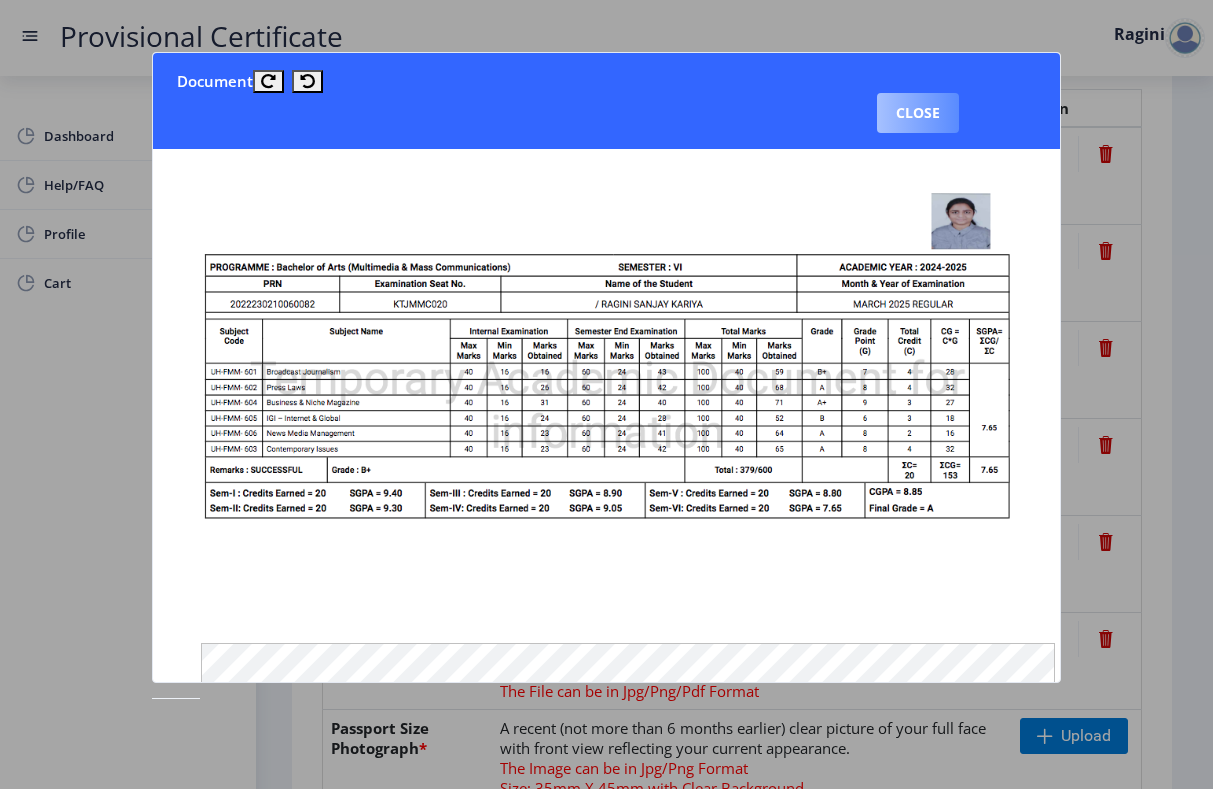 click on "Close" at bounding box center [918, 113] 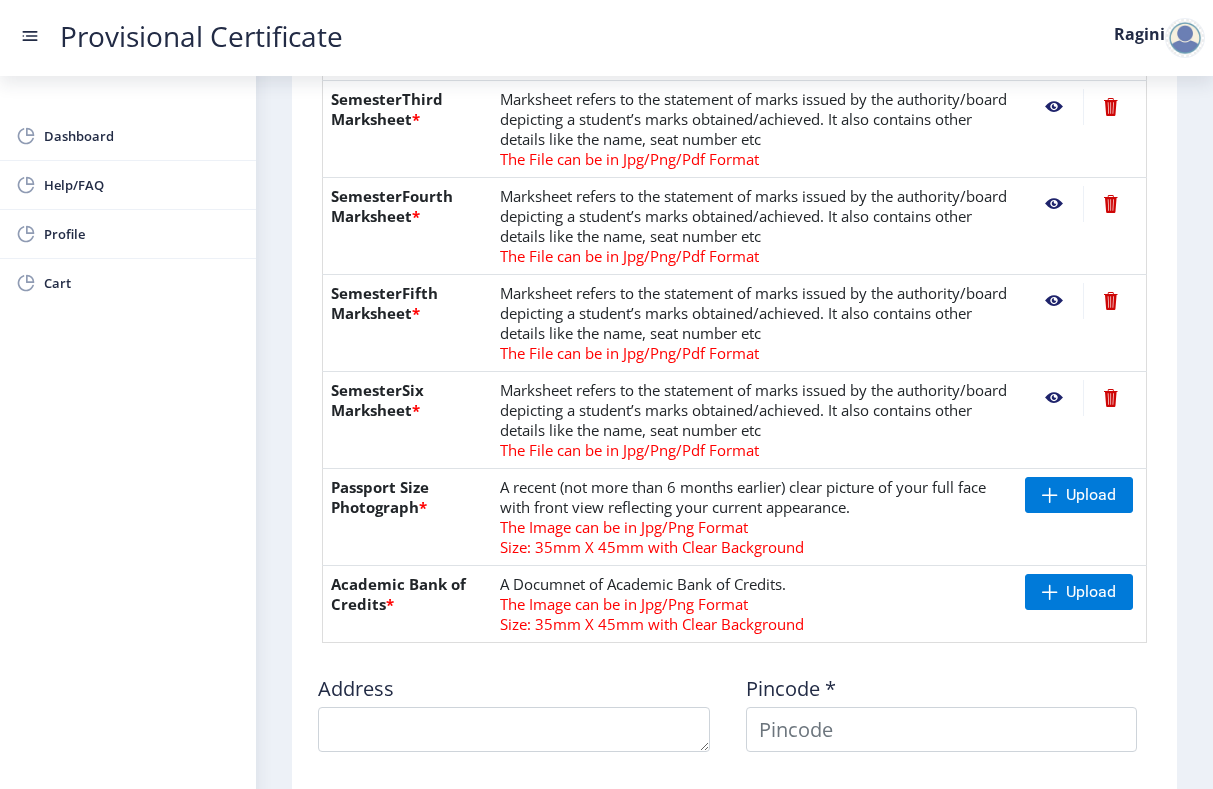 scroll, scrollTop: 860, scrollLeft: 0, axis: vertical 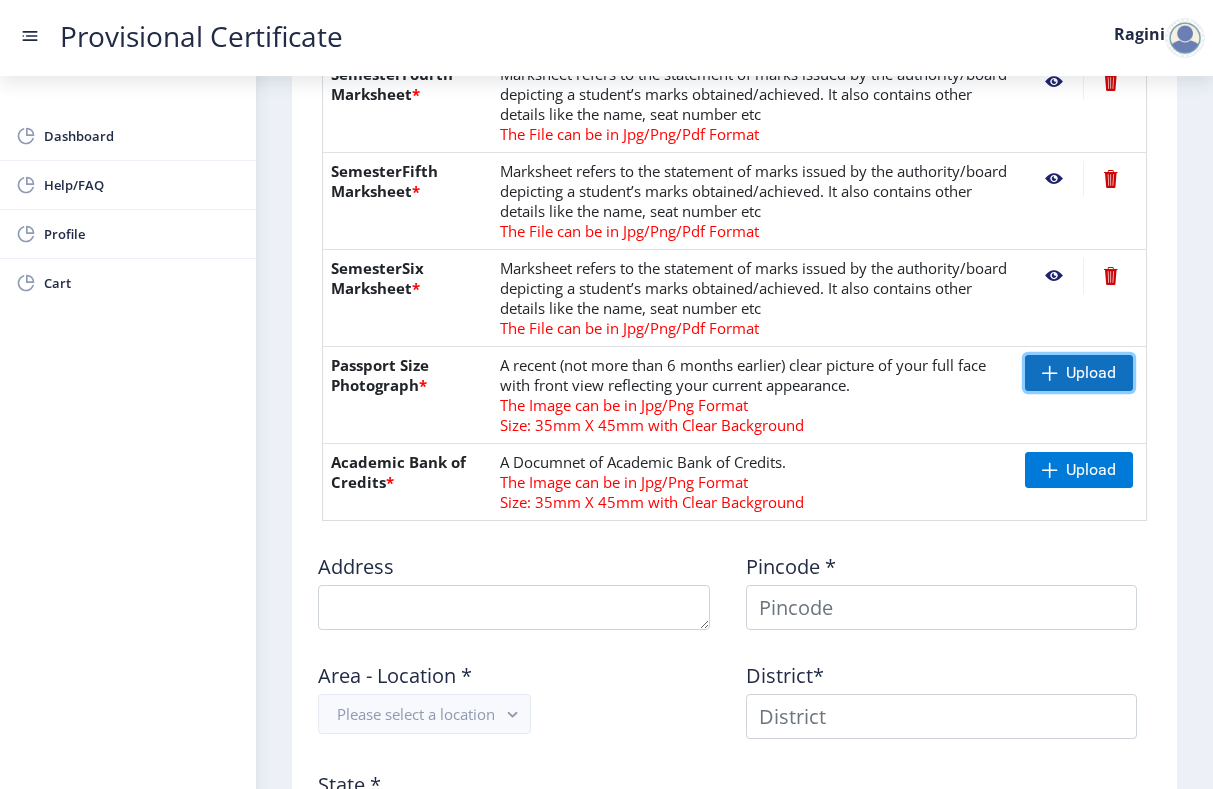 click on "Upload" 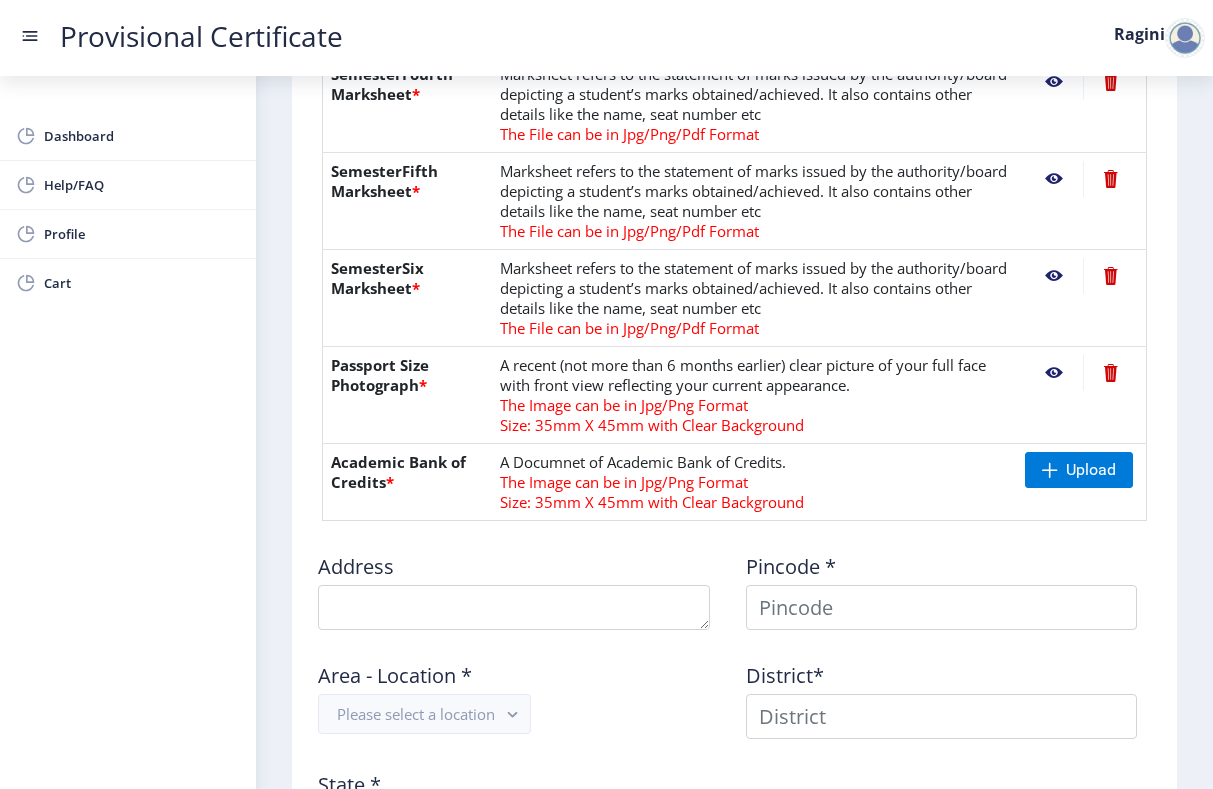 click 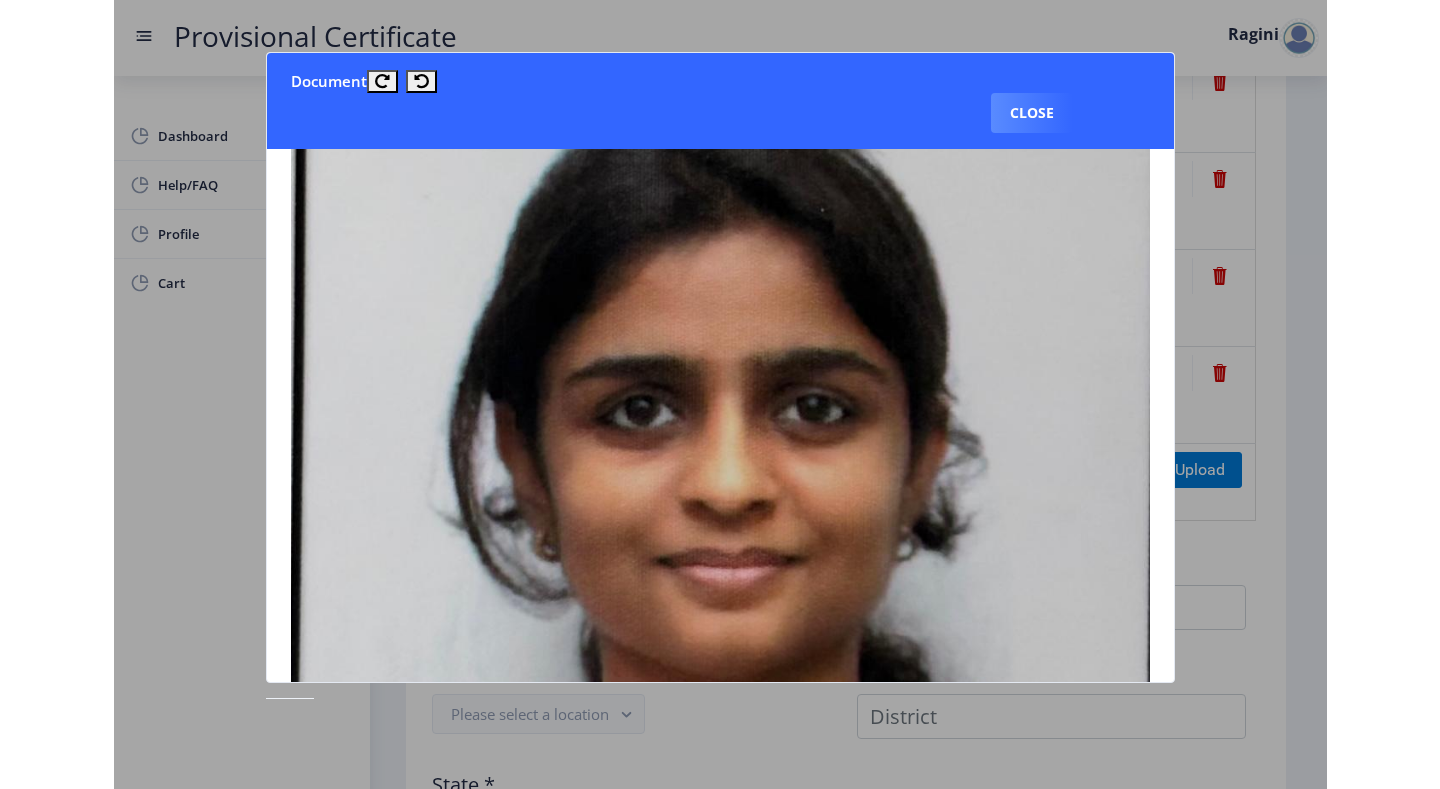 scroll, scrollTop: 130, scrollLeft: 0, axis: vertical 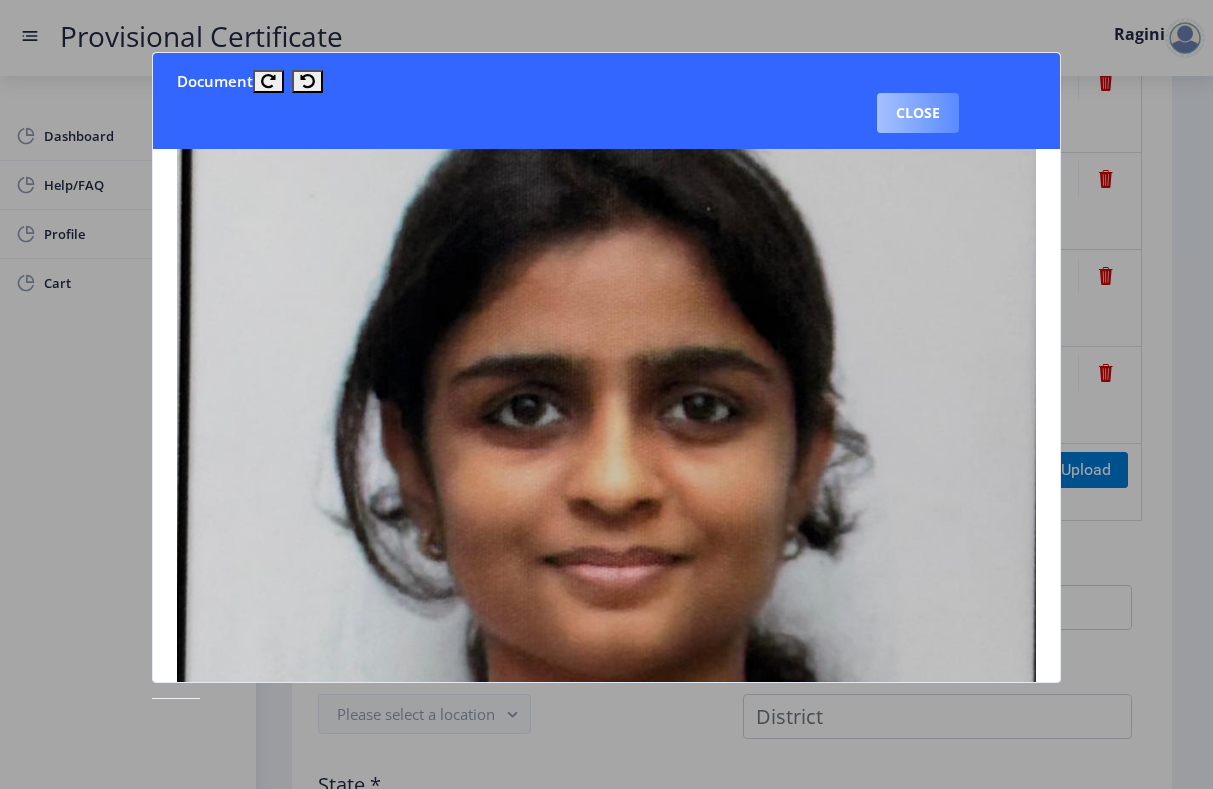 click on "Close" at bounding box center [918, 113] 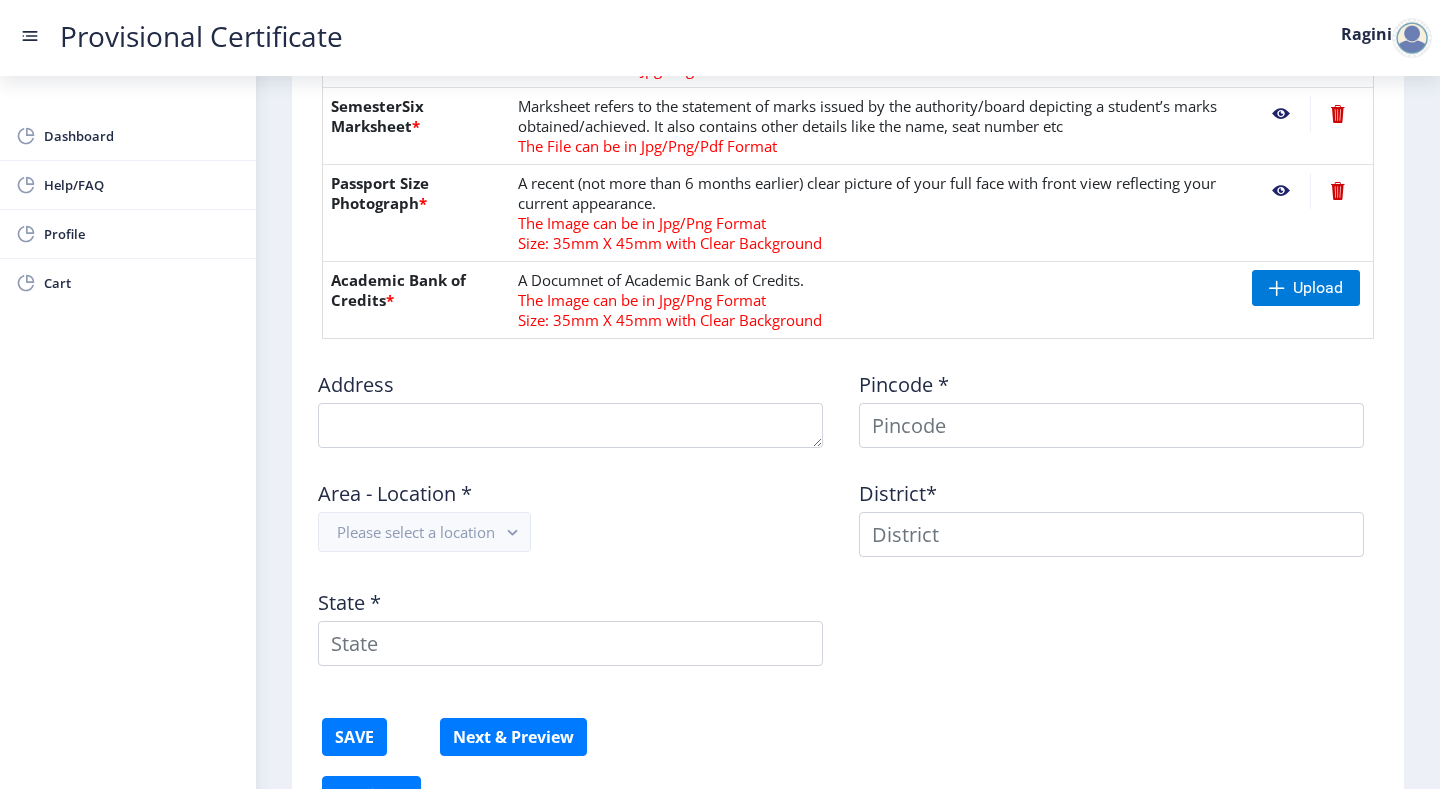 scroll, scrollTop: 907, scrollLeft: 0, axis: vertical 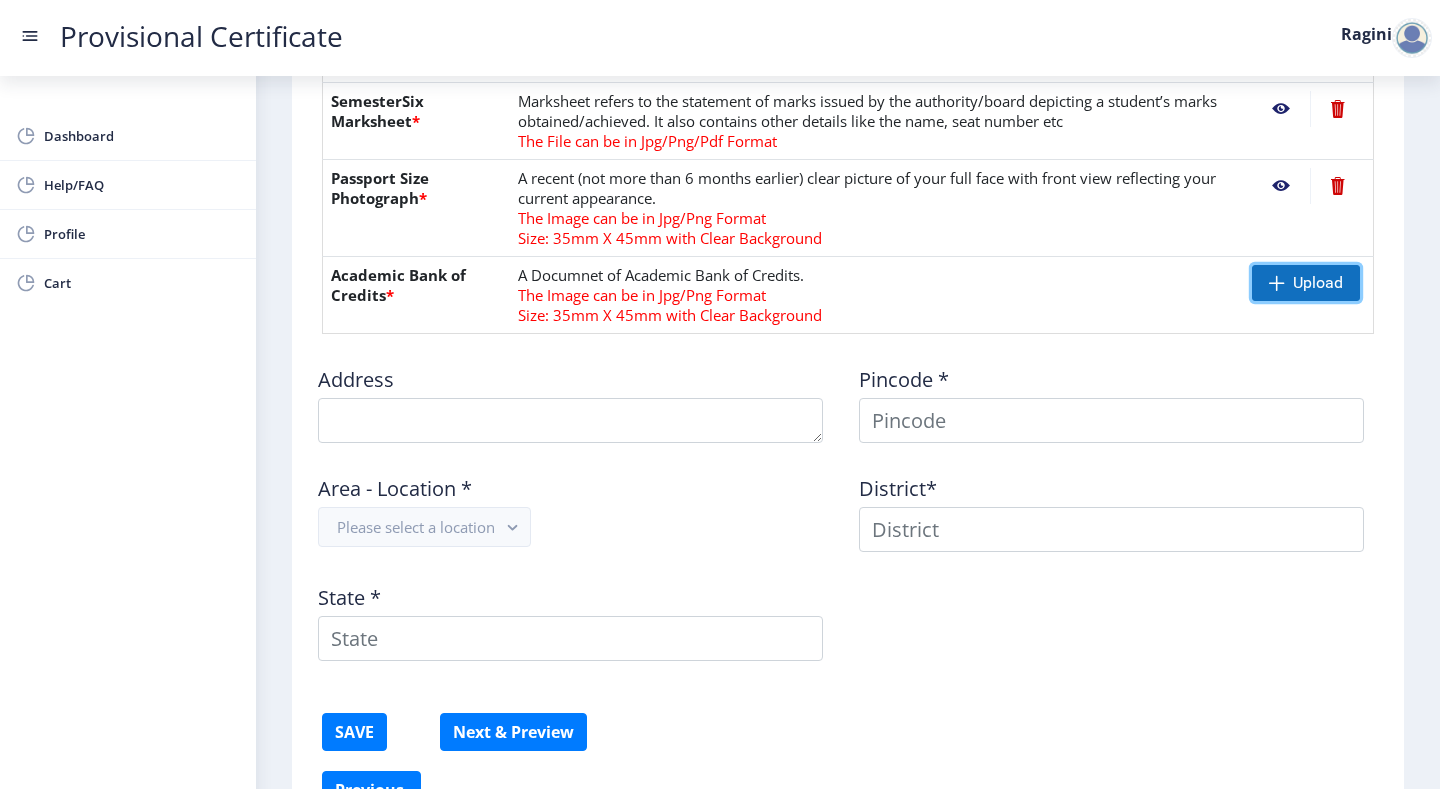 click on "Upload" 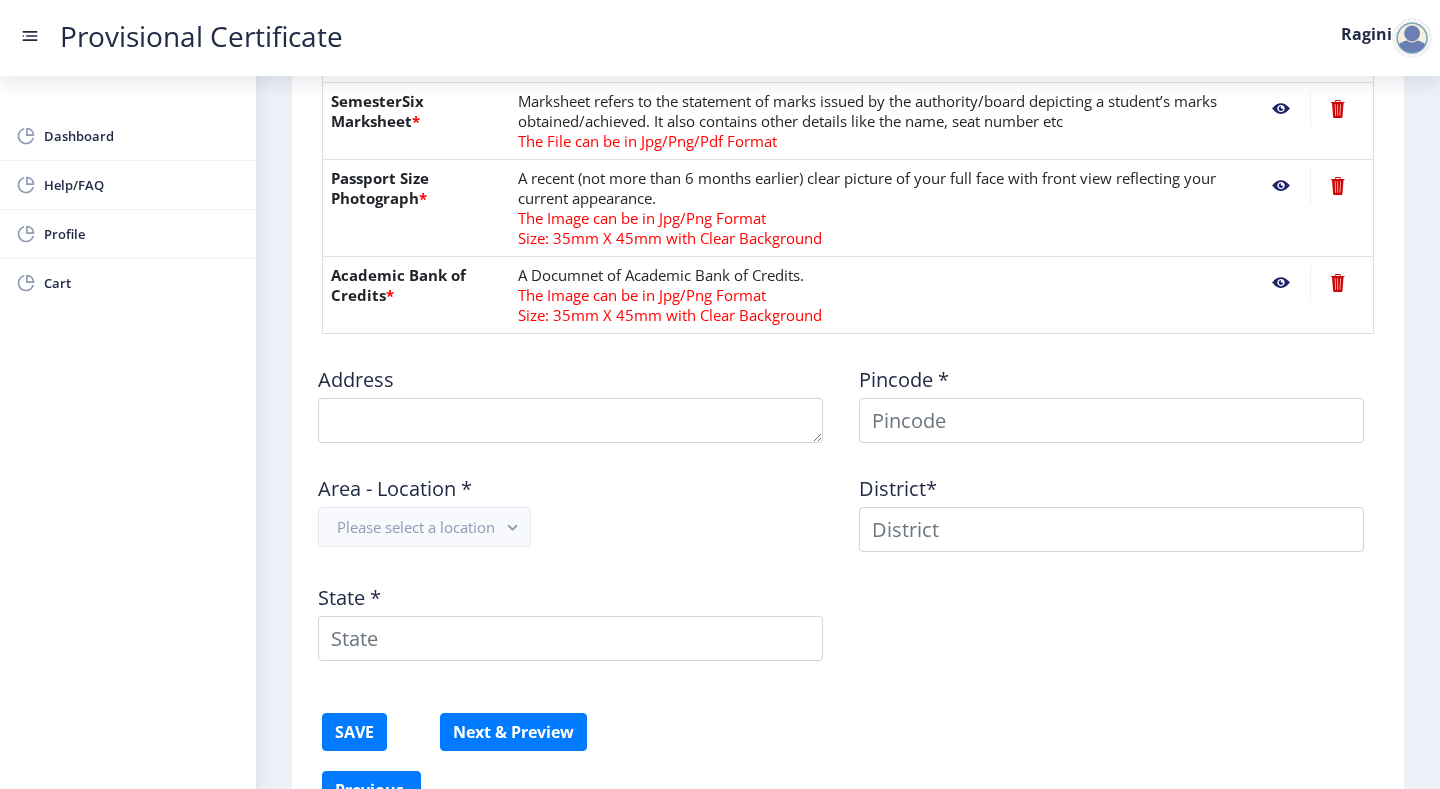 click 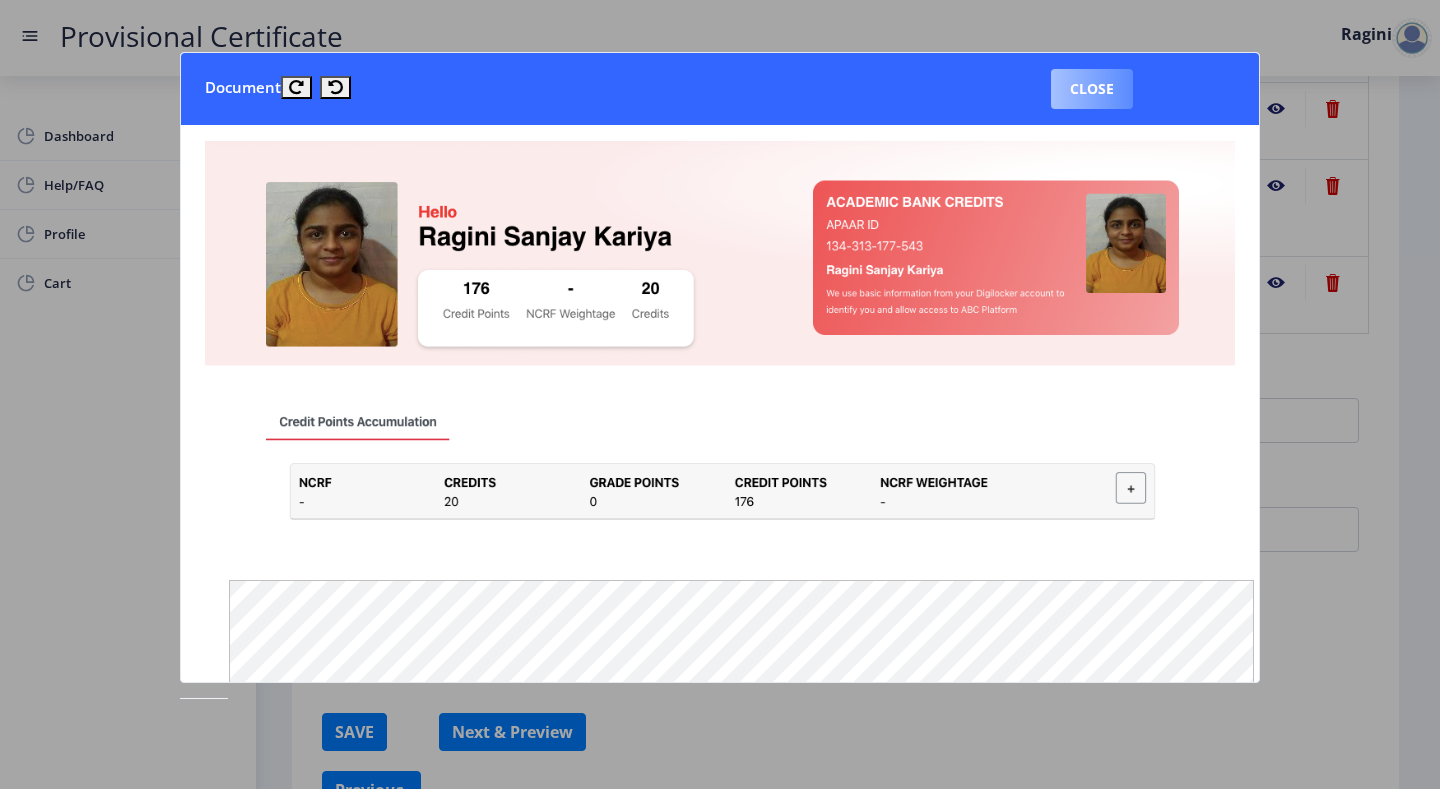click on "Close" at bounding box center [1092, 89] 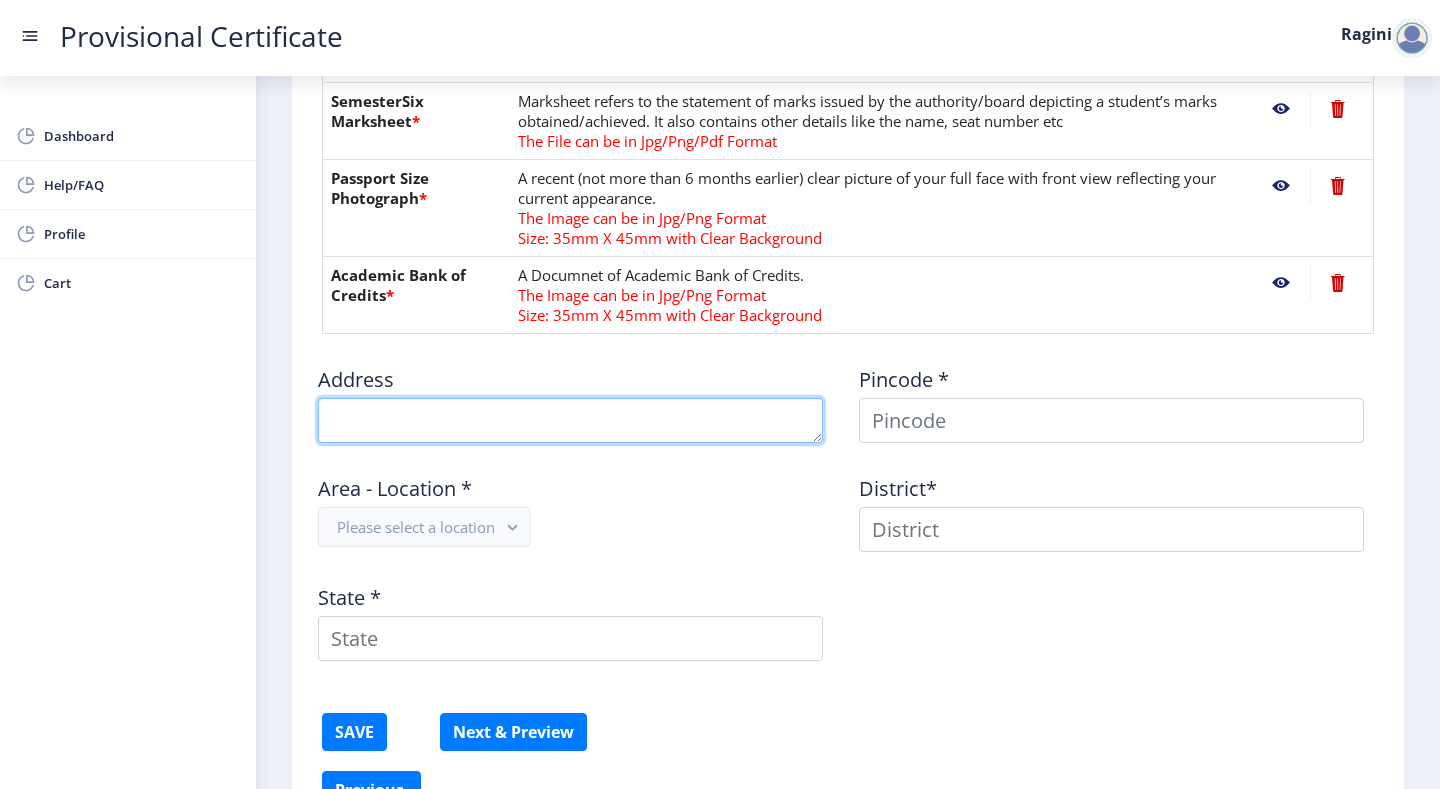 click at bounding box center (570, 420) 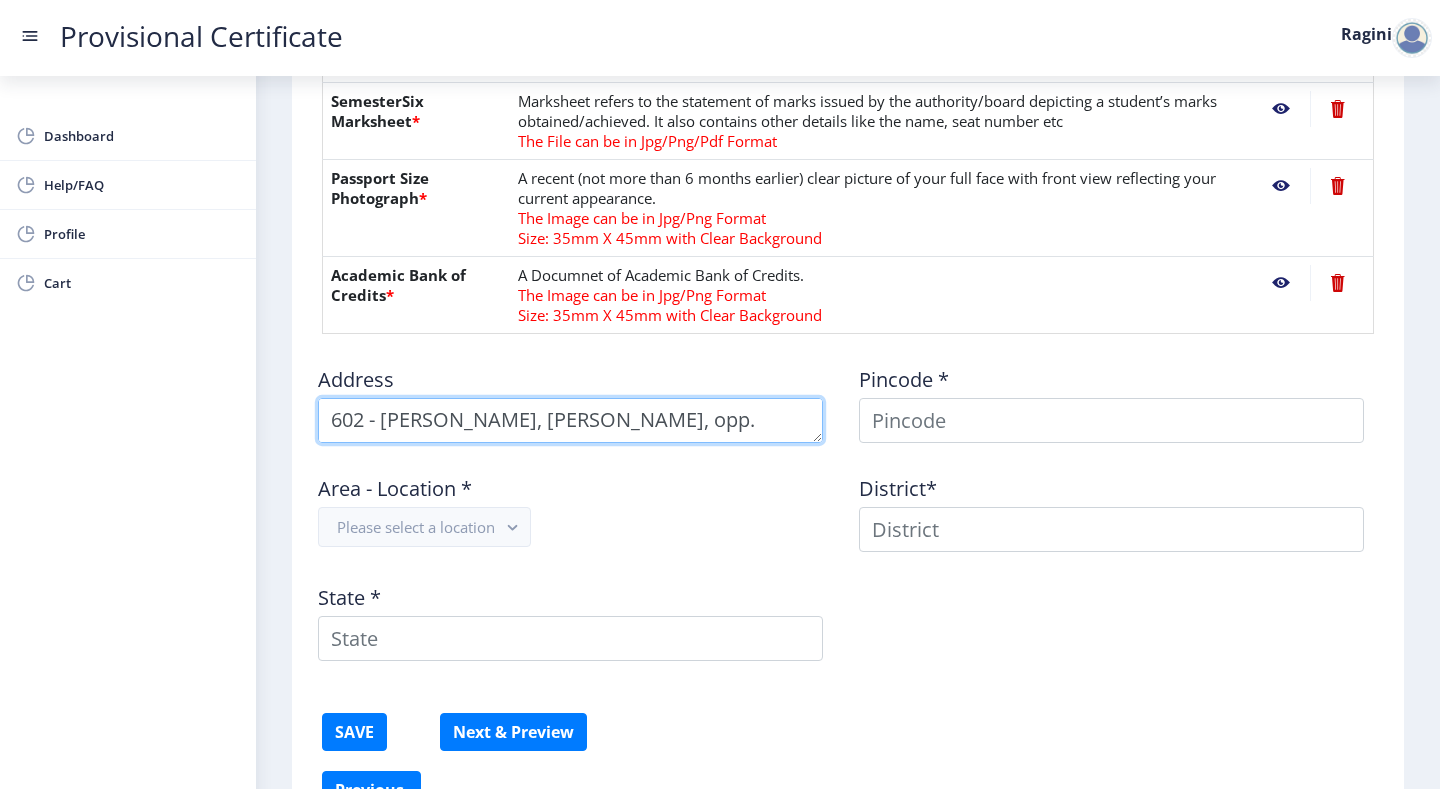 scroll, scrollTop: 29, scrollLeft: 0, axis: vertical 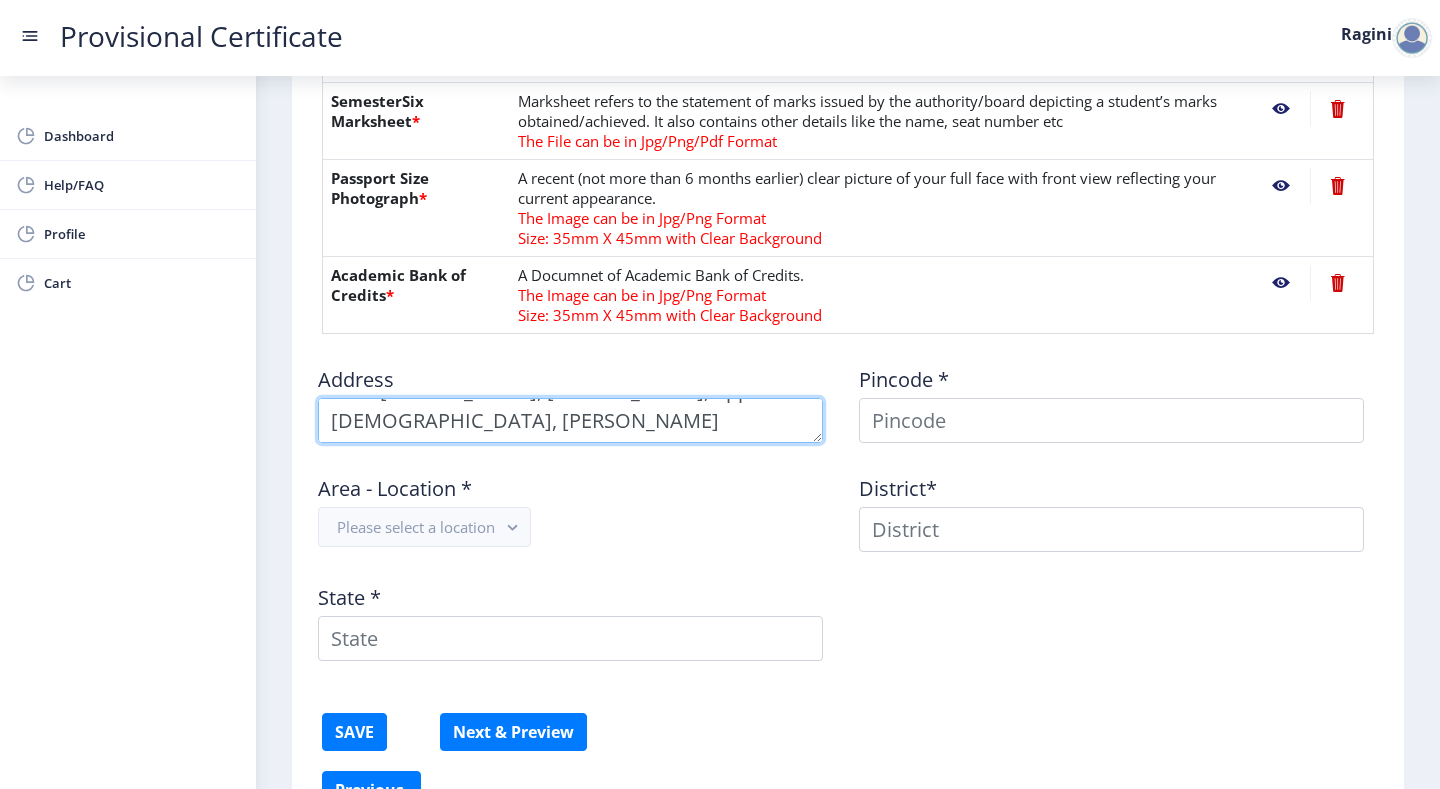 click at bounding box center [570, 420] 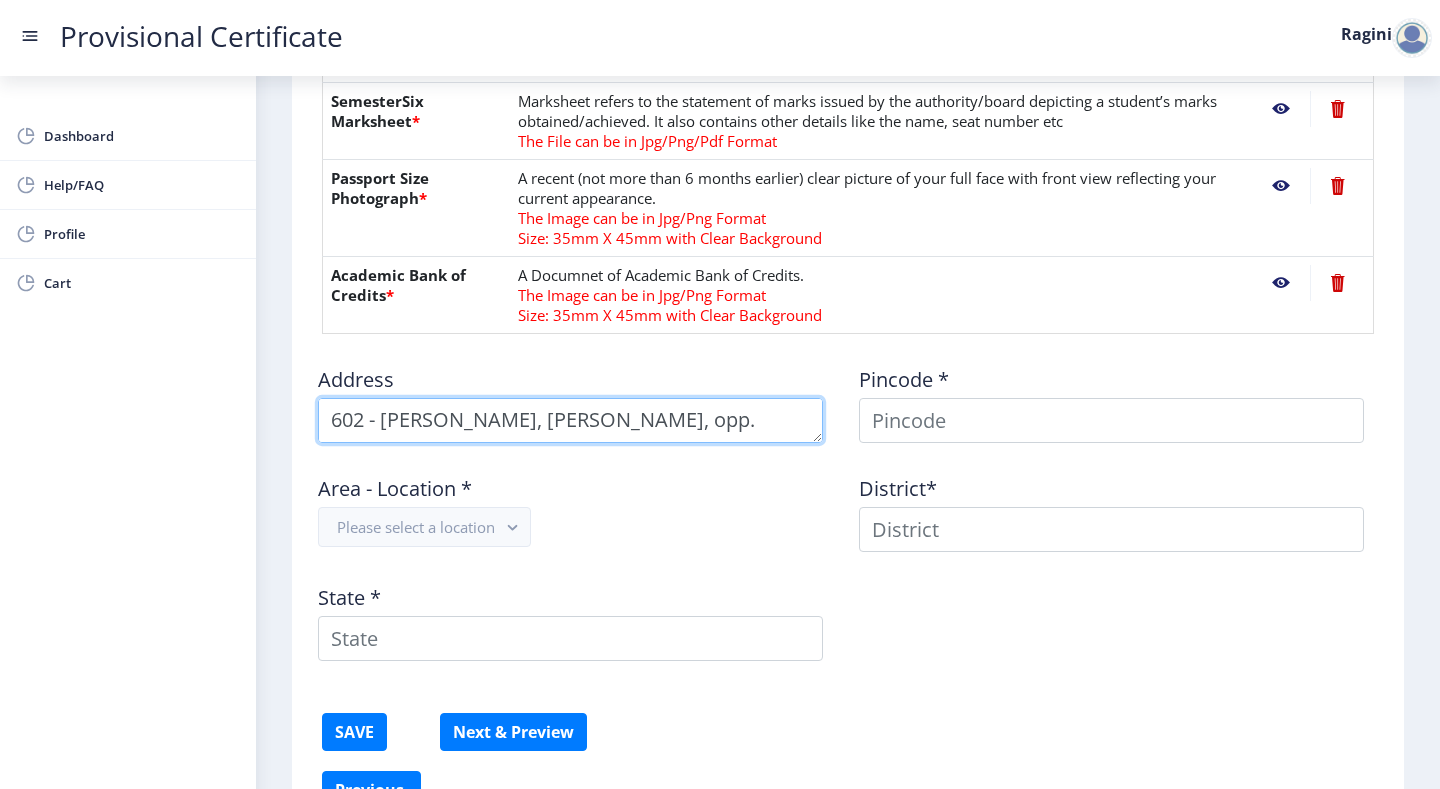 scroll, scrollTop: 21, scrollLeft: 0, axis: vertical 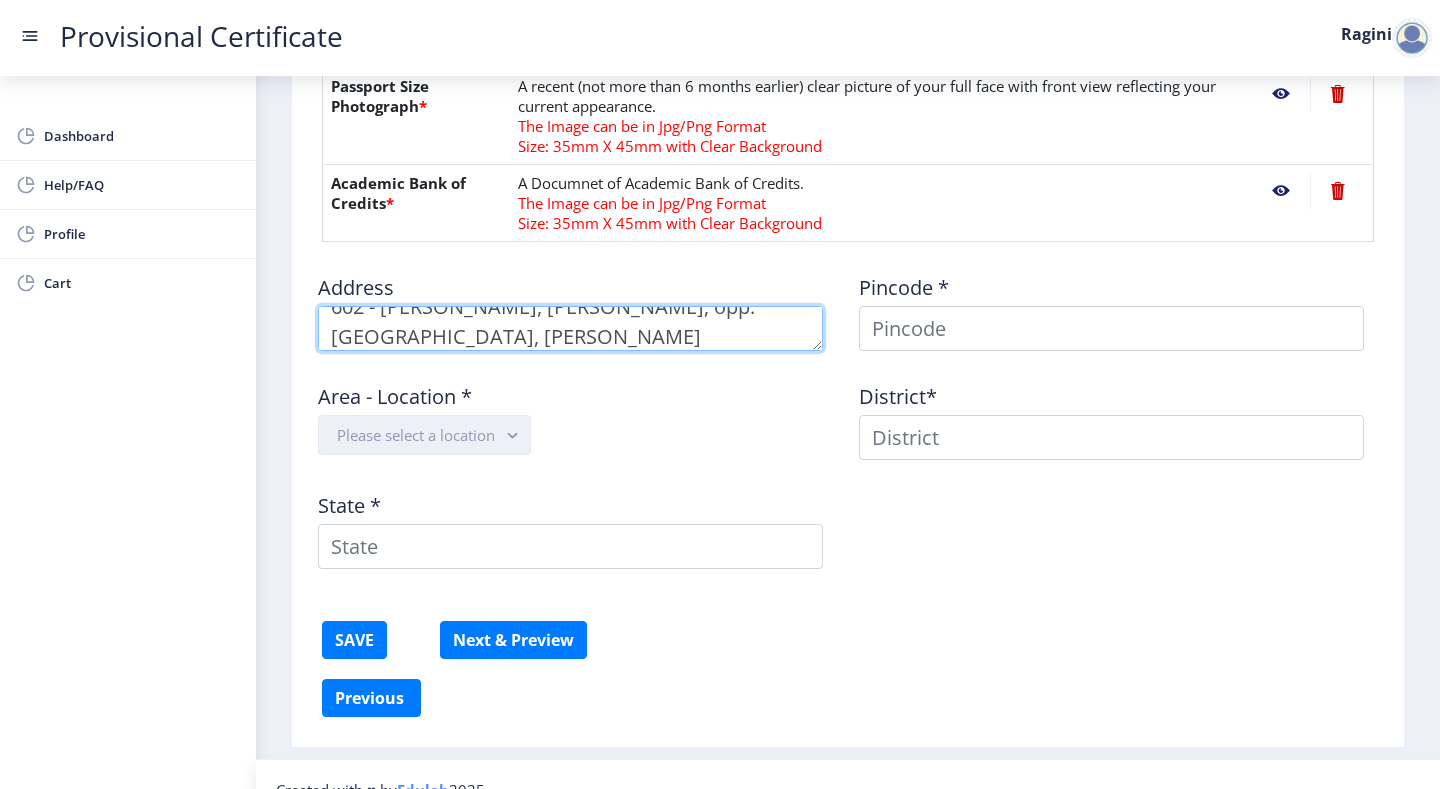 type on "602 - [PERSON_NAME], [PERSON_NAME], opp. [GEOGRAPHIC_DATA], [PERSON_NAME][GEOGRAPHIC_DATA], [GEOGRAPHIC_DATA]" 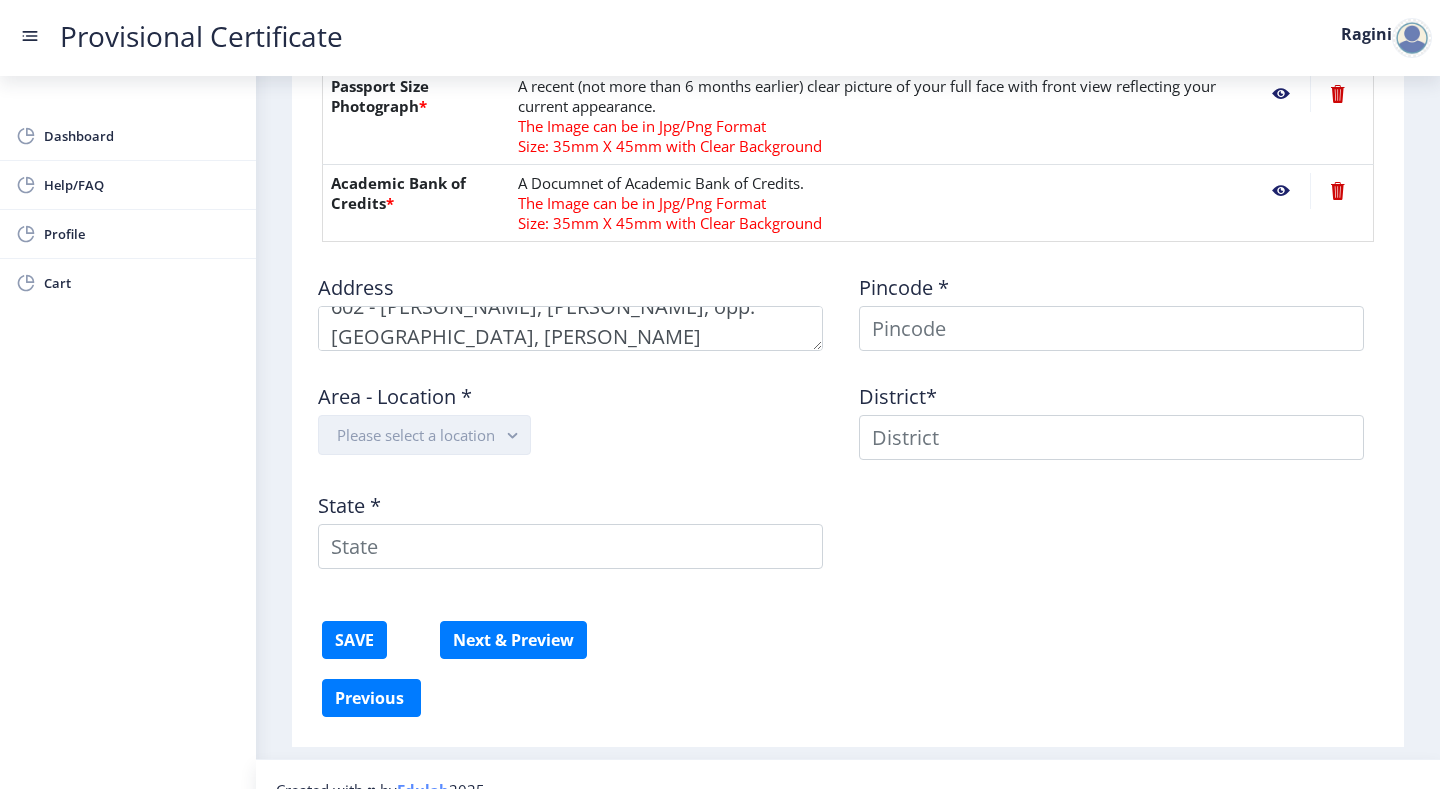 click 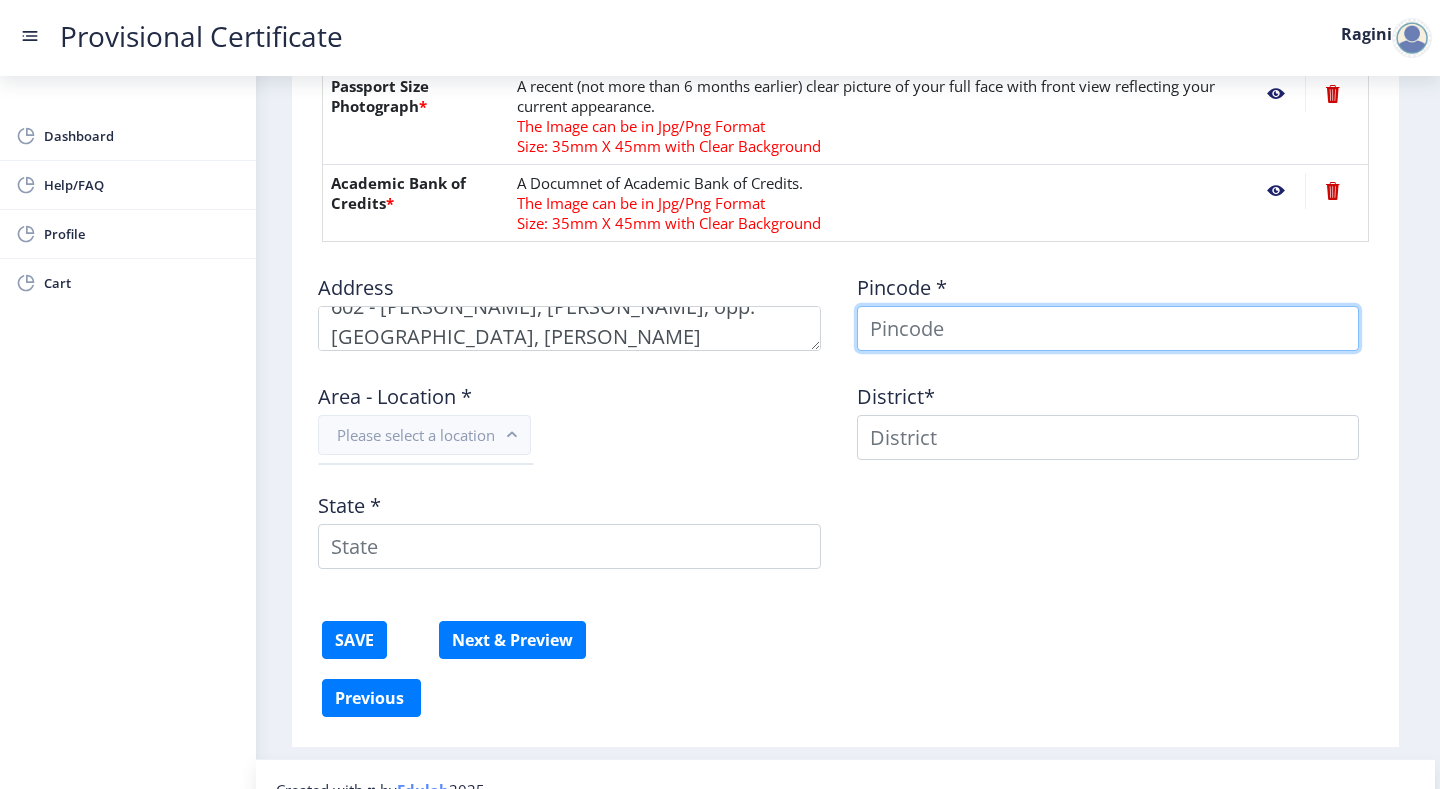 click at bounding box center [1108, 328] 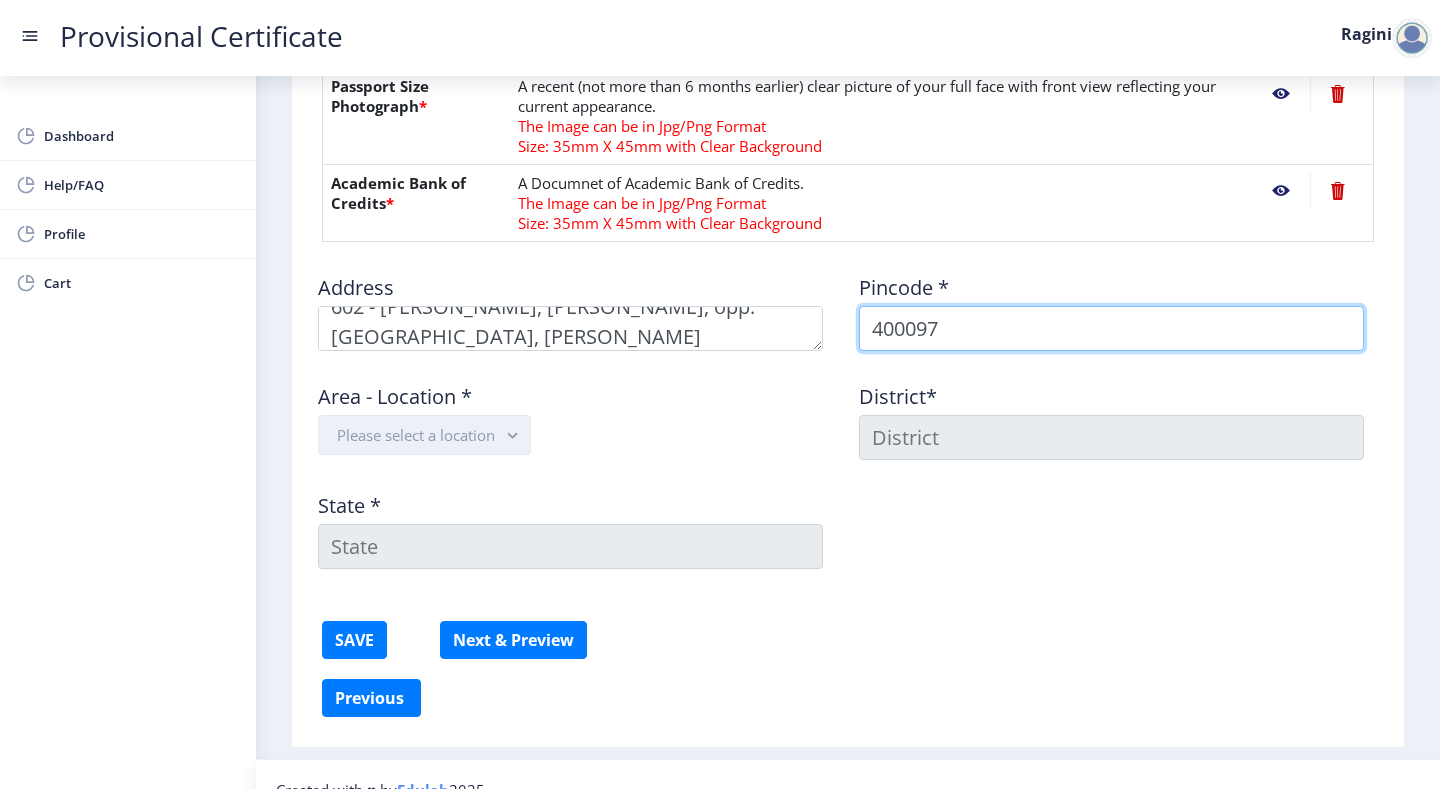 type on "400097" 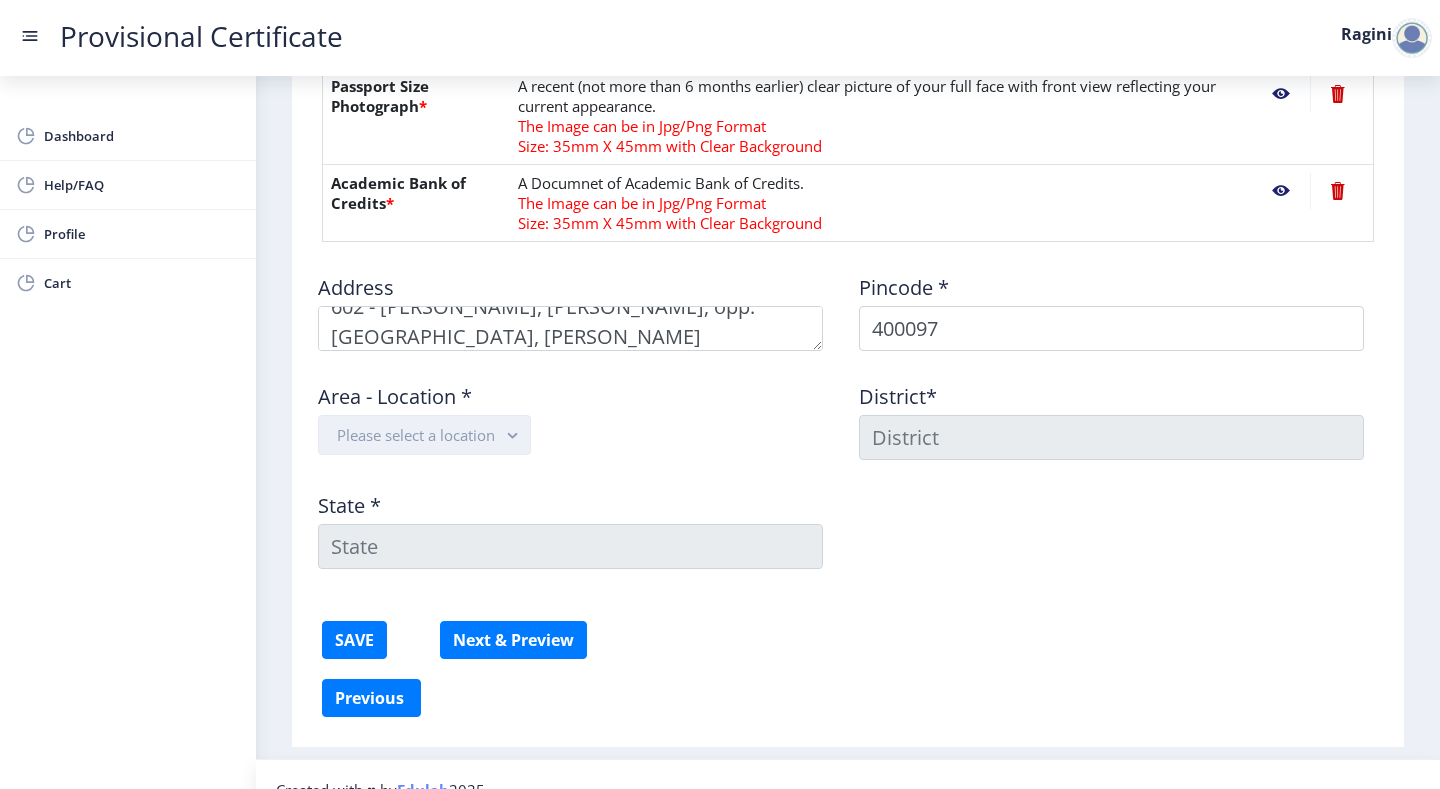click 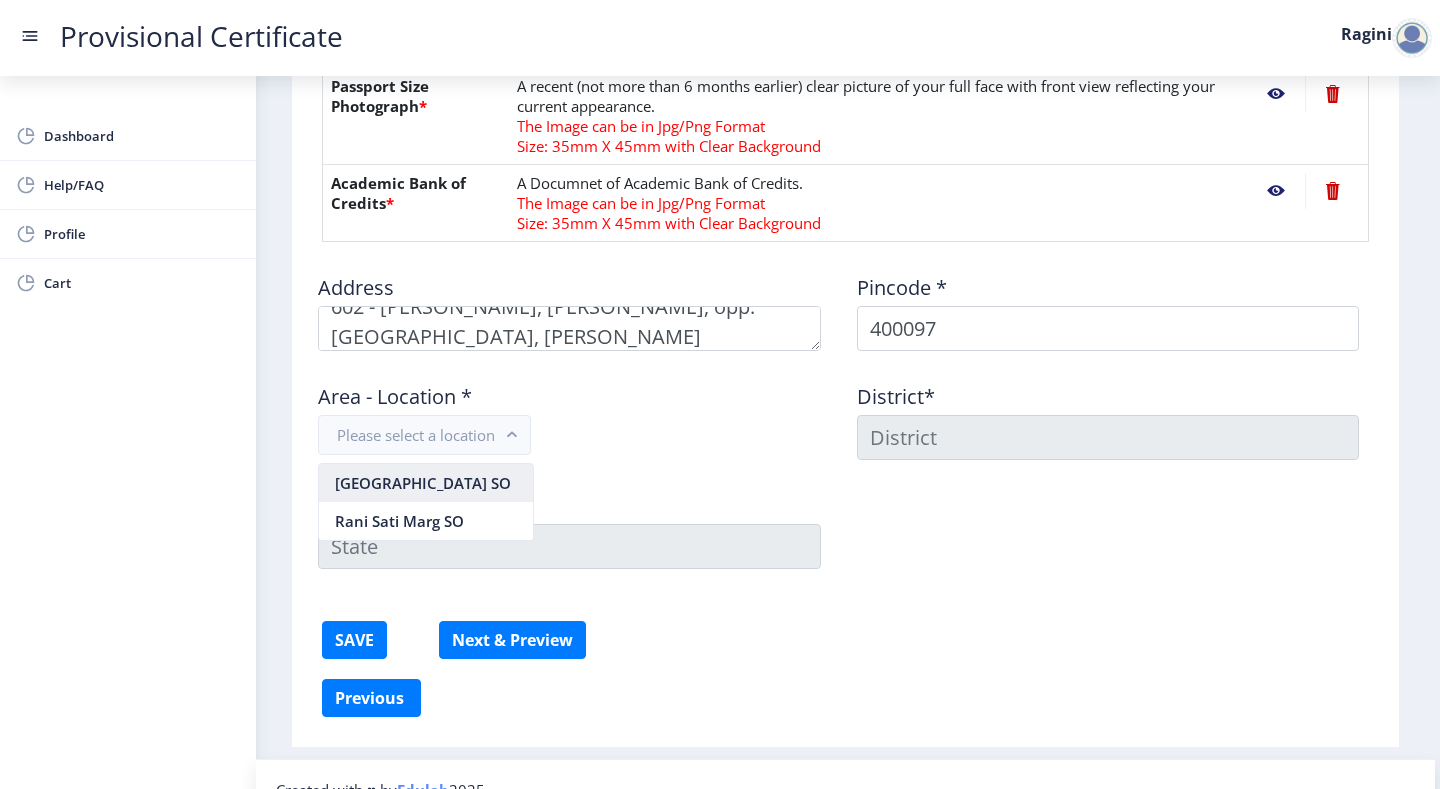 click on "[GEOGRAPHIC_DATA] SO" at bounding box center [426, 483] 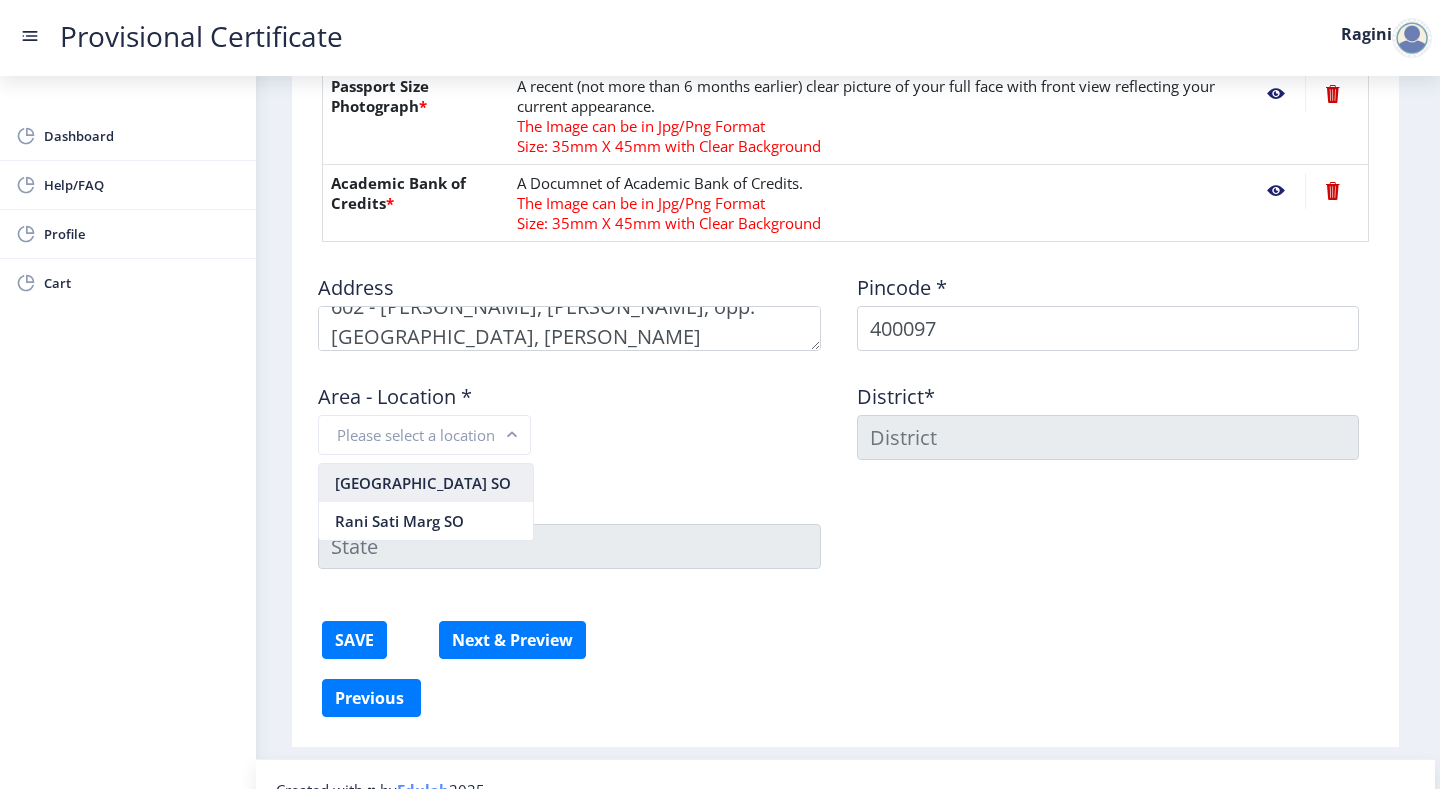 type on "MUMBAI SUBURBAN" 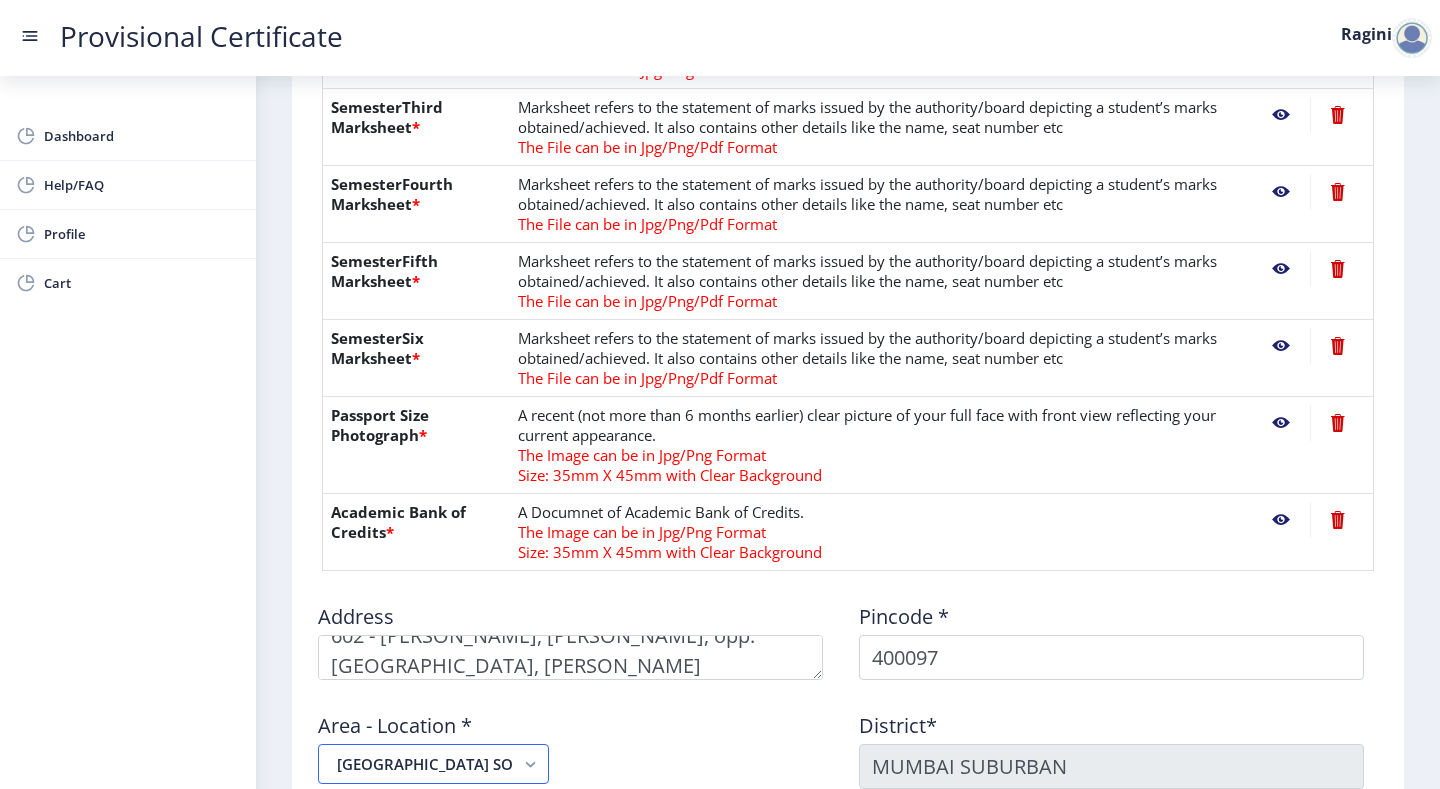 scroll, scrollTop: 667, scrollLeft: 0, axis: vertical 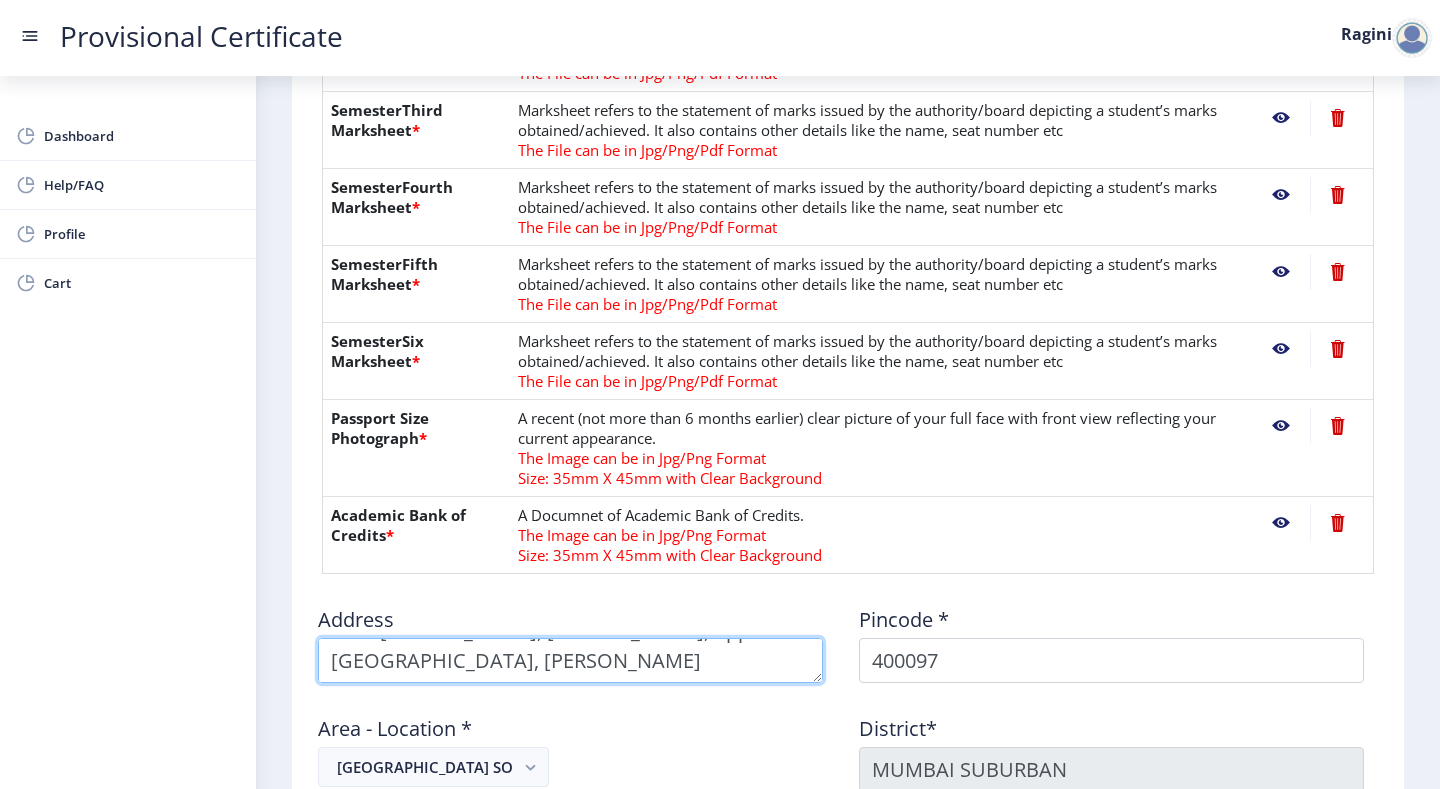 drag, startPoint x: 573, startPoint y: 662, endPoint x: 445, endPoint y: 662, distance: 128 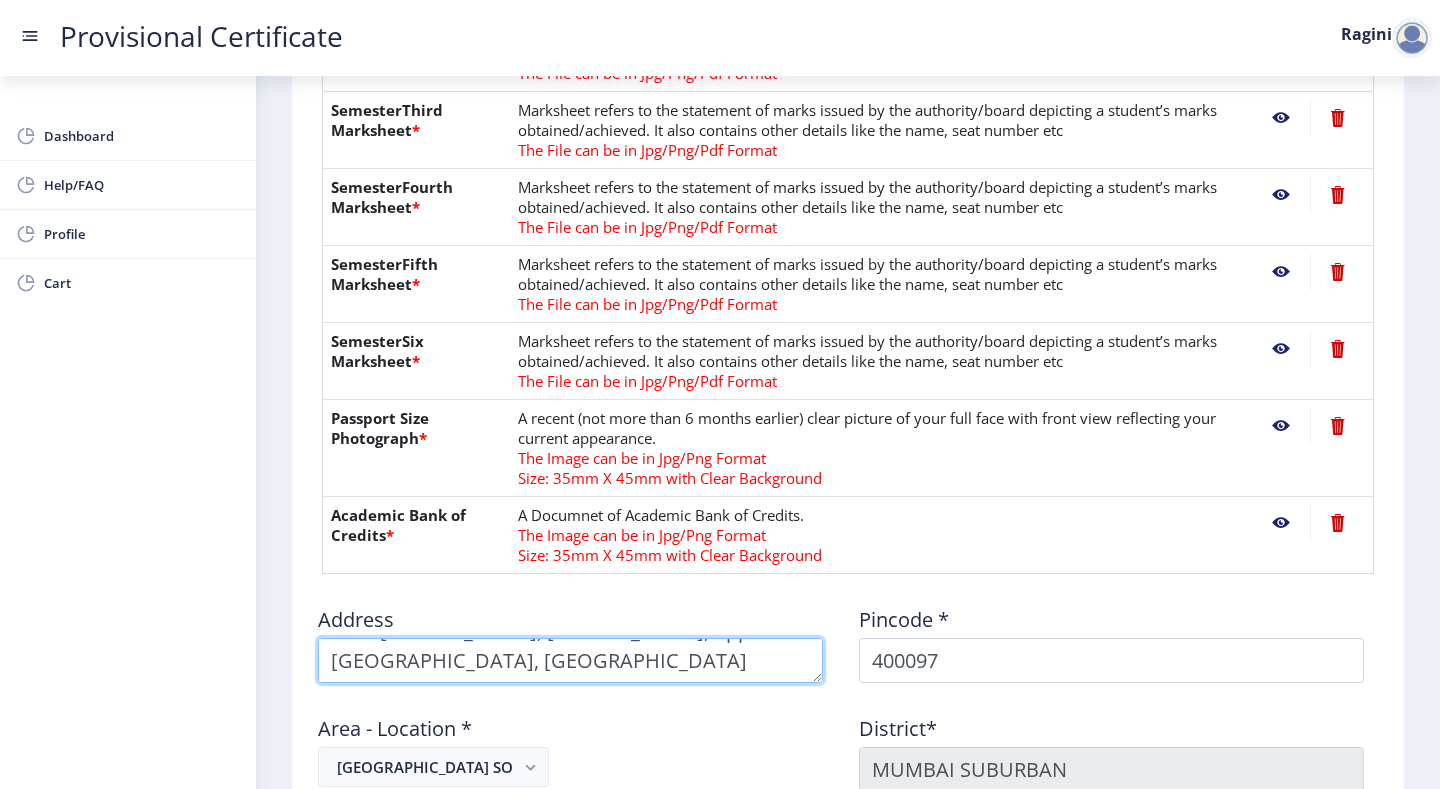 scroll, scrollTop: 0, scrollLeft: 0, axis: both 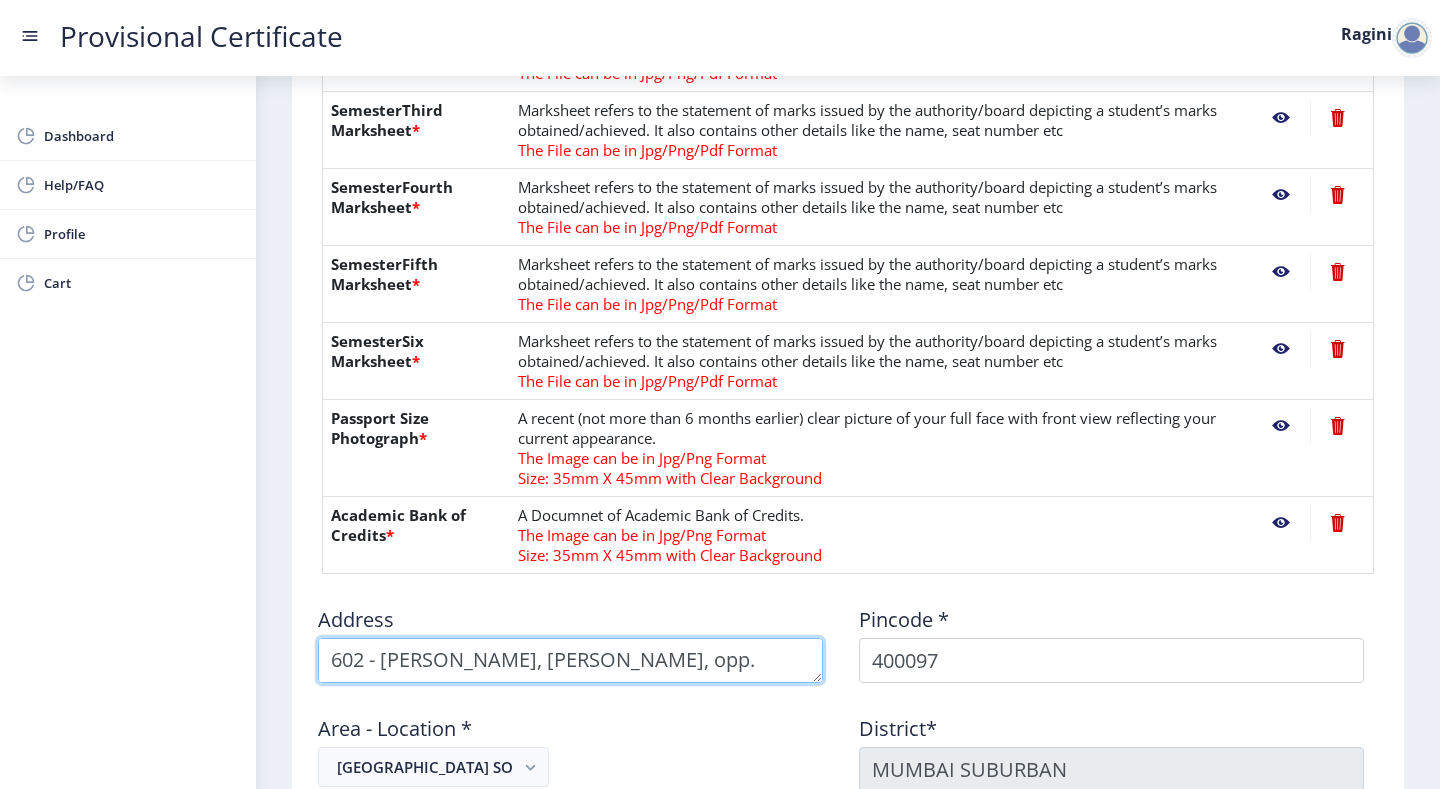 click at bounding box center [570, 660] 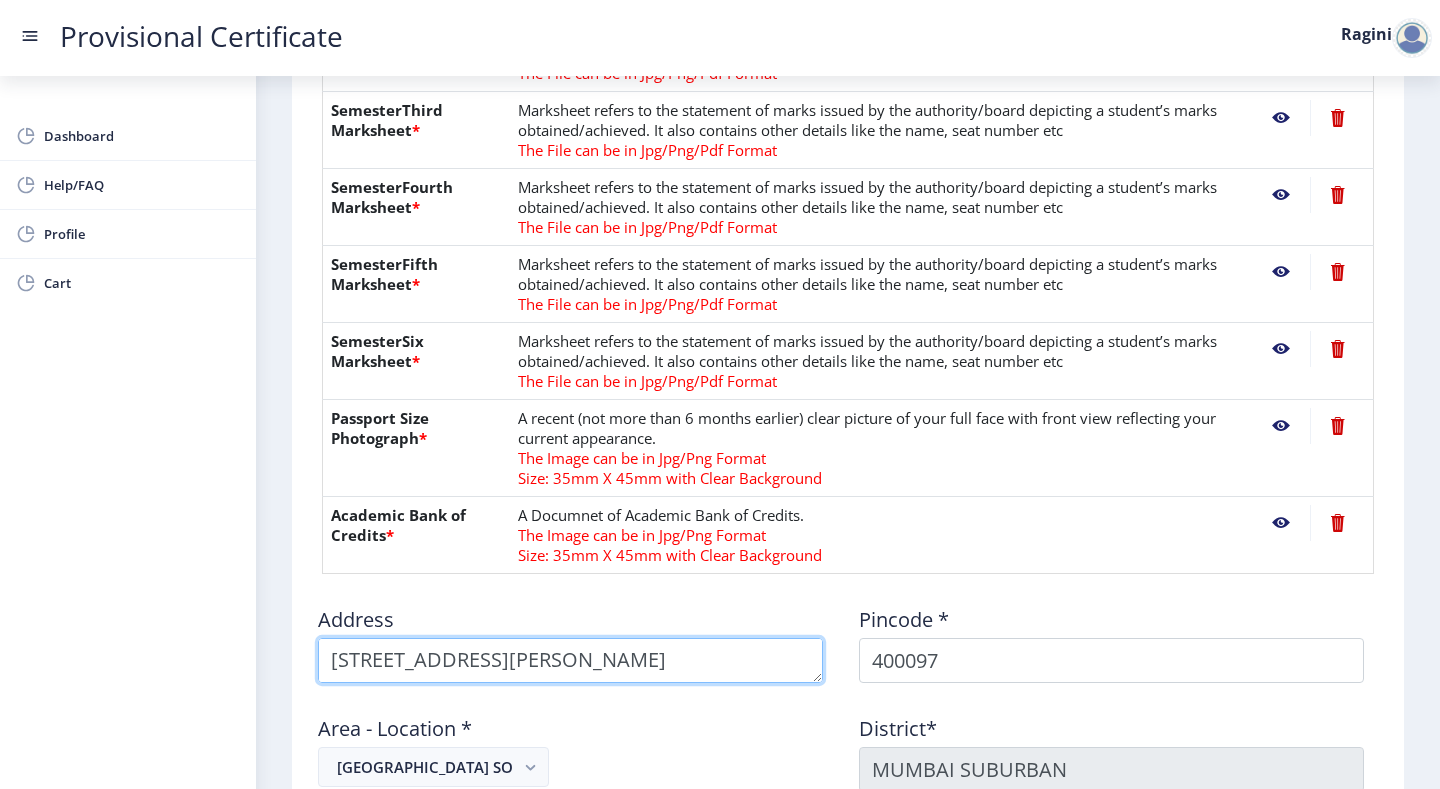 scroll, scrollTop: 29, scrollLeft: 0, axis: vertical 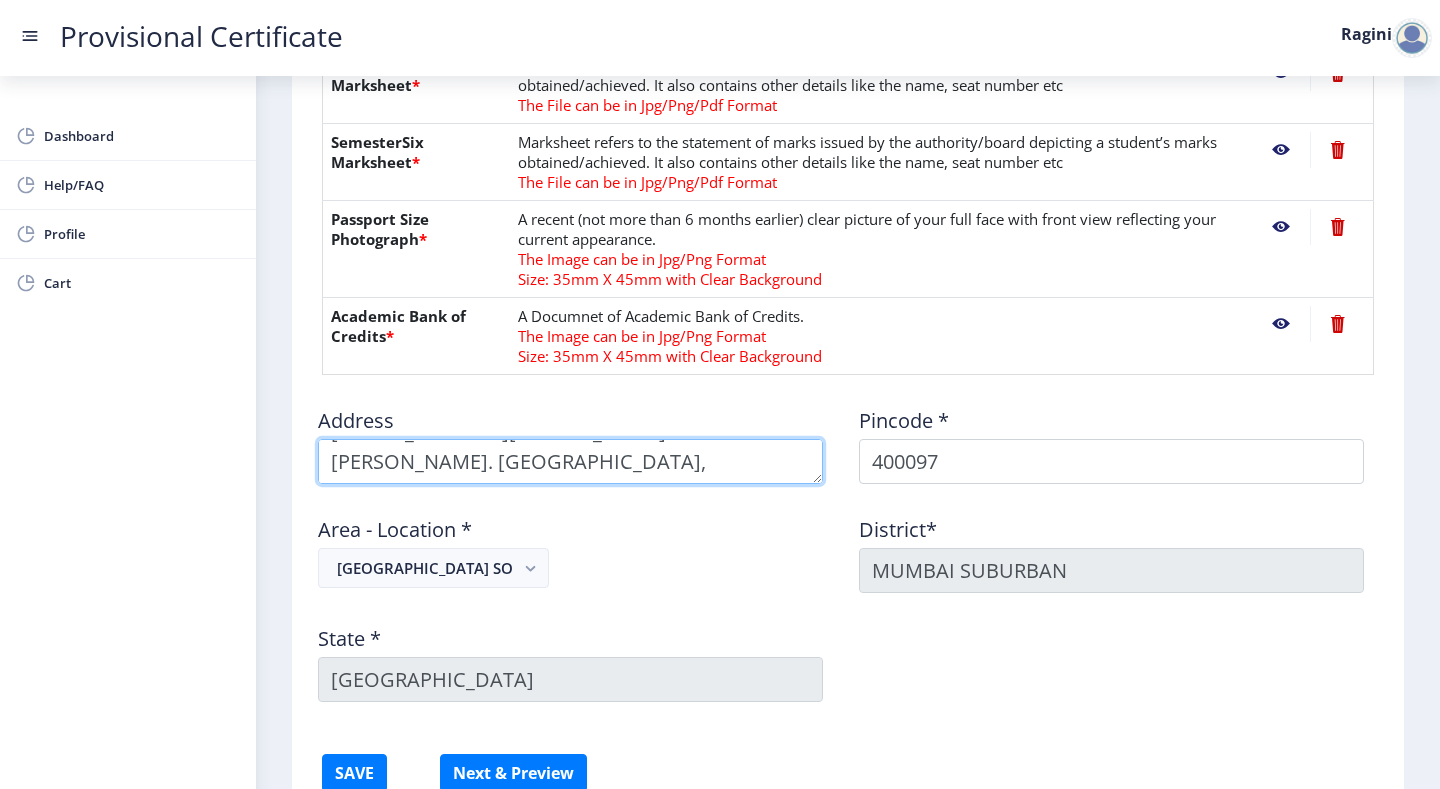 click at bounding box center [570, 461] 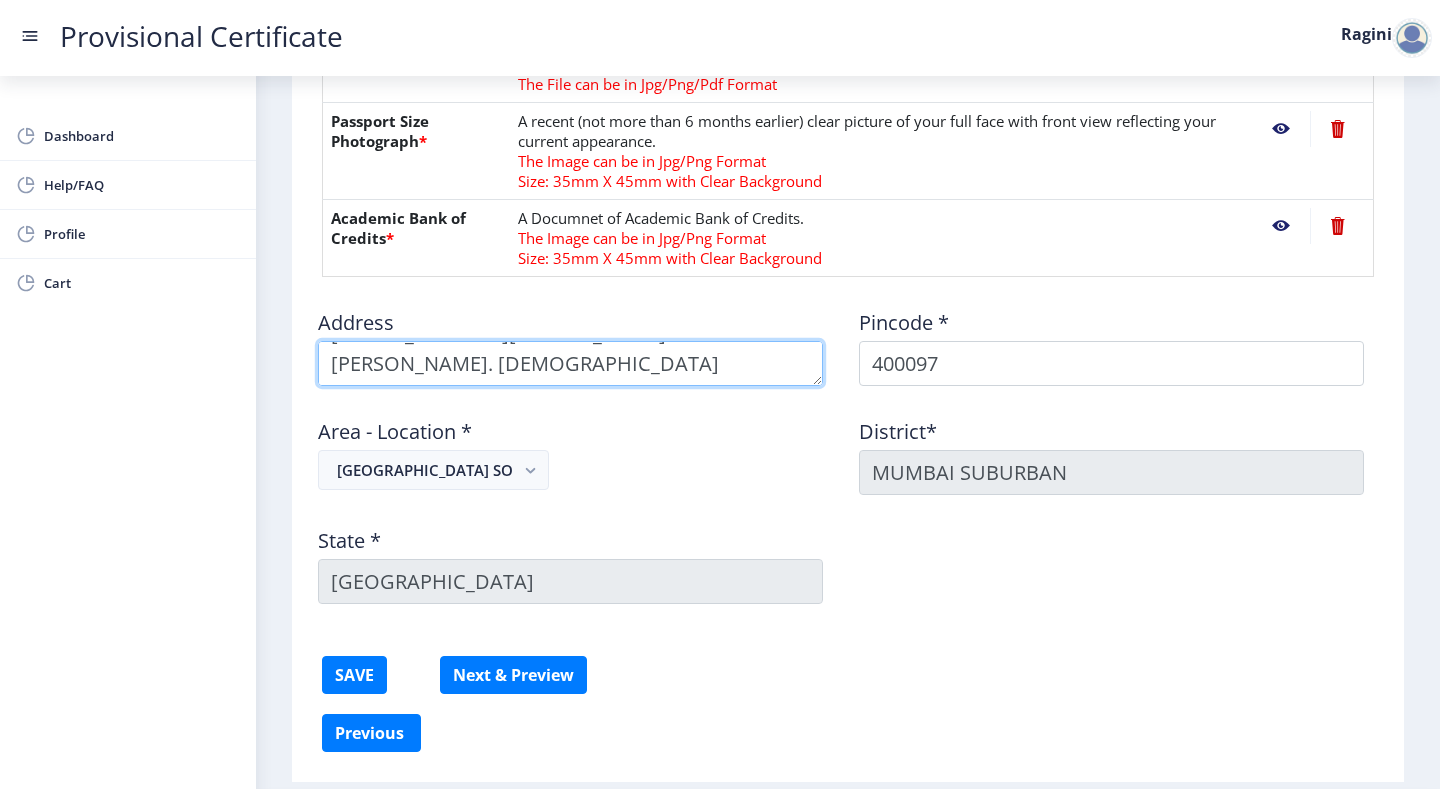 scroll, scrollTop: 1030, scrollLeft: 0, axis: vertical 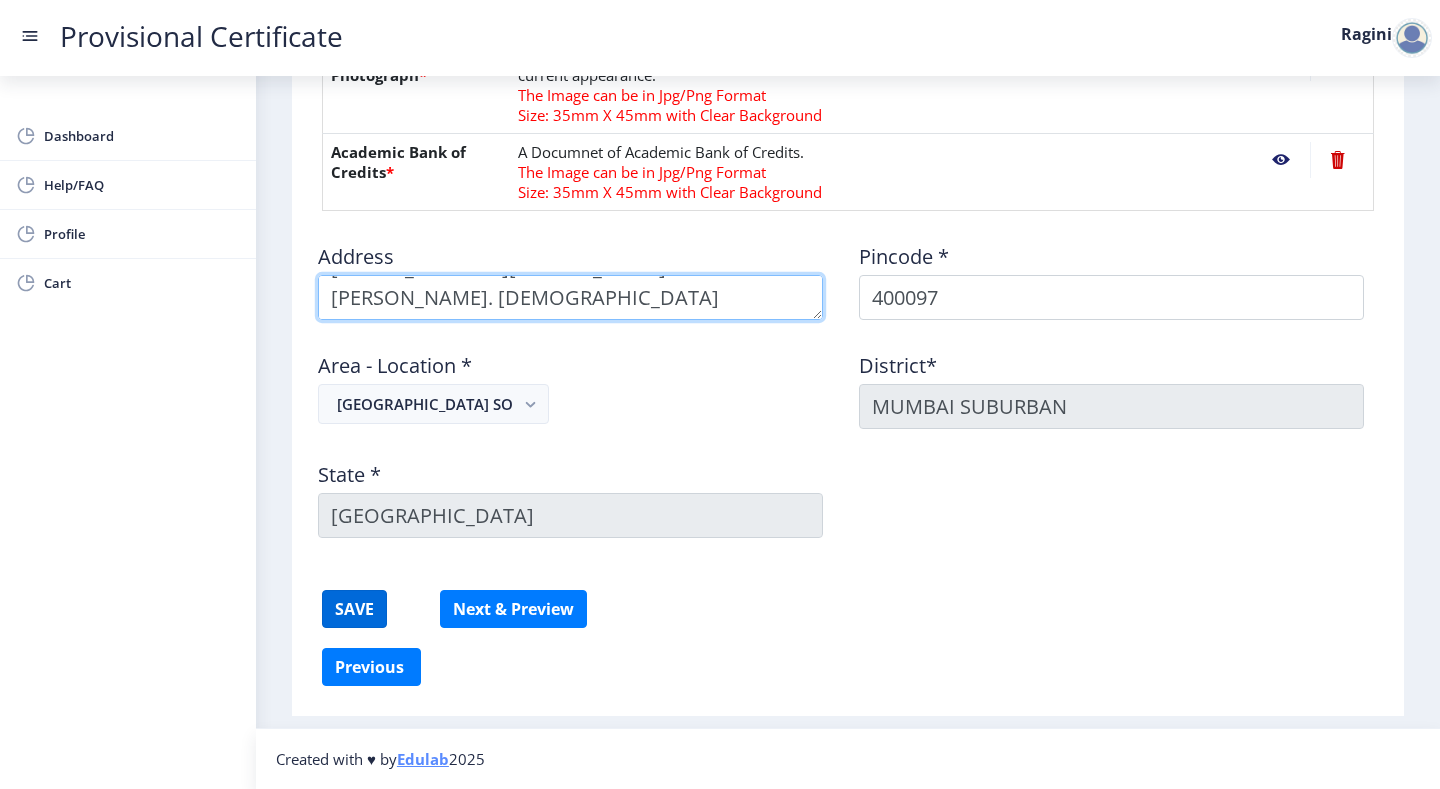 type on "[STREET_ADDRESS][PERSON_NAME][PERSON_NAME]. [DEMOGRAPHIC_DATA]" 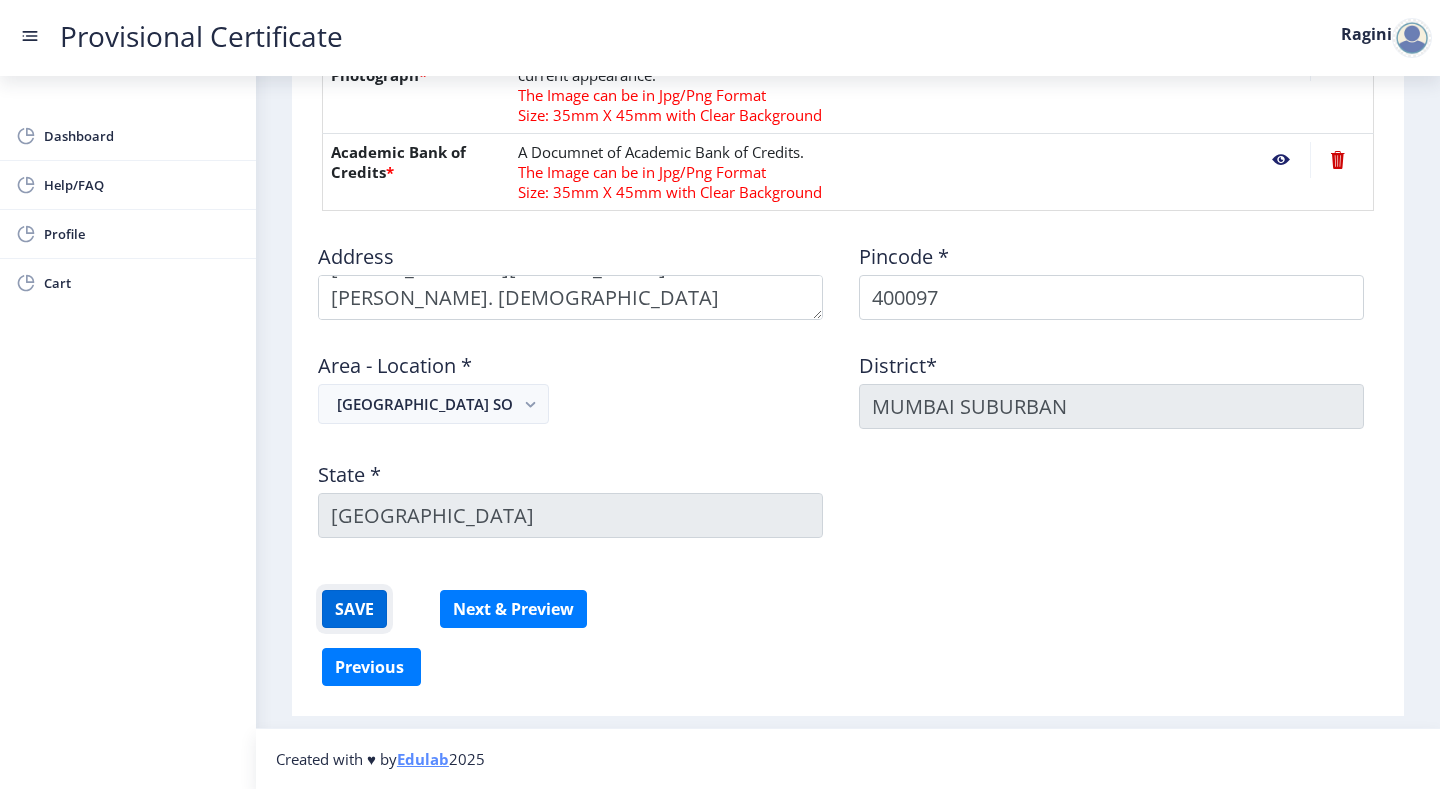 click on "SAVE" 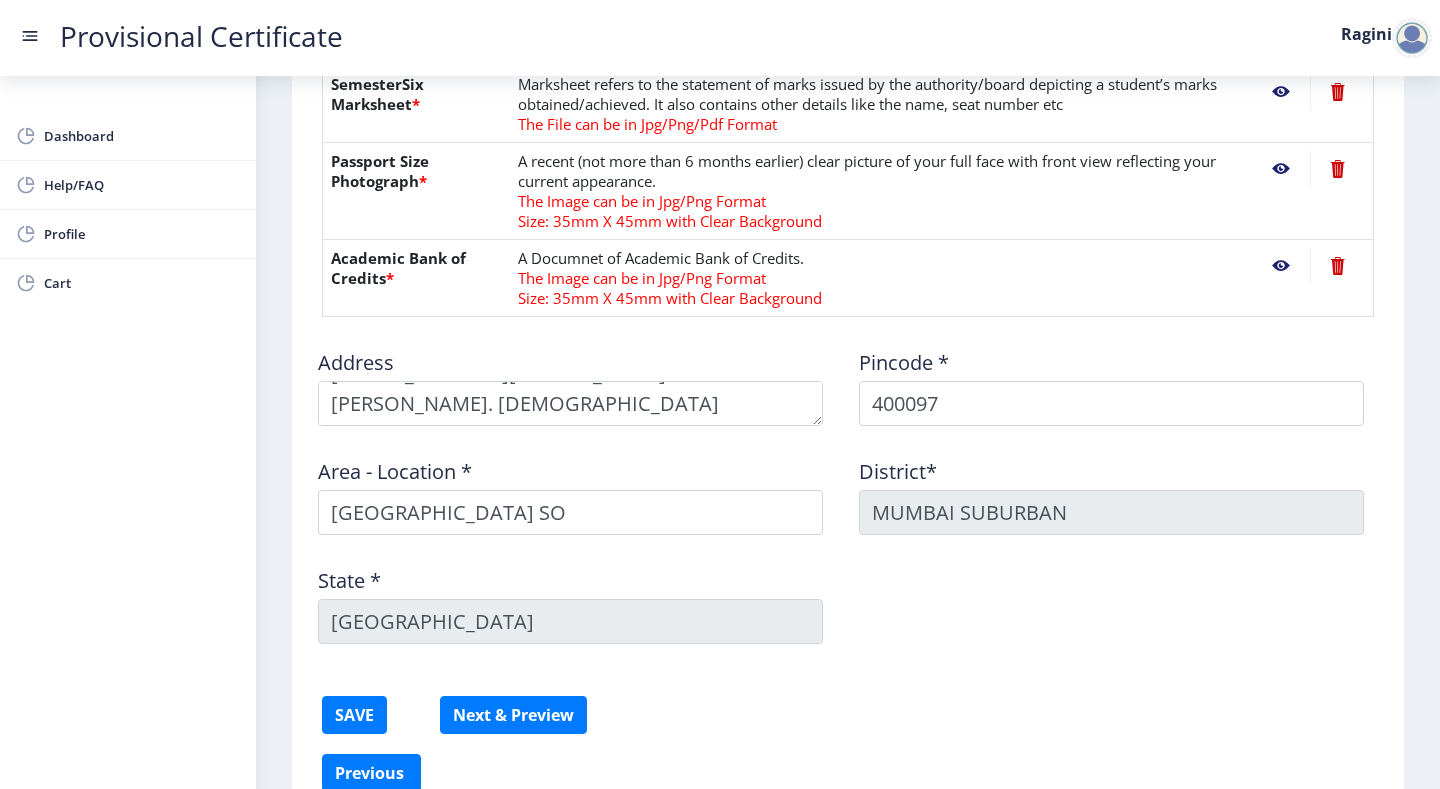 scroll, scrollTop: 951, scrollLeft: 0, axis: vertical 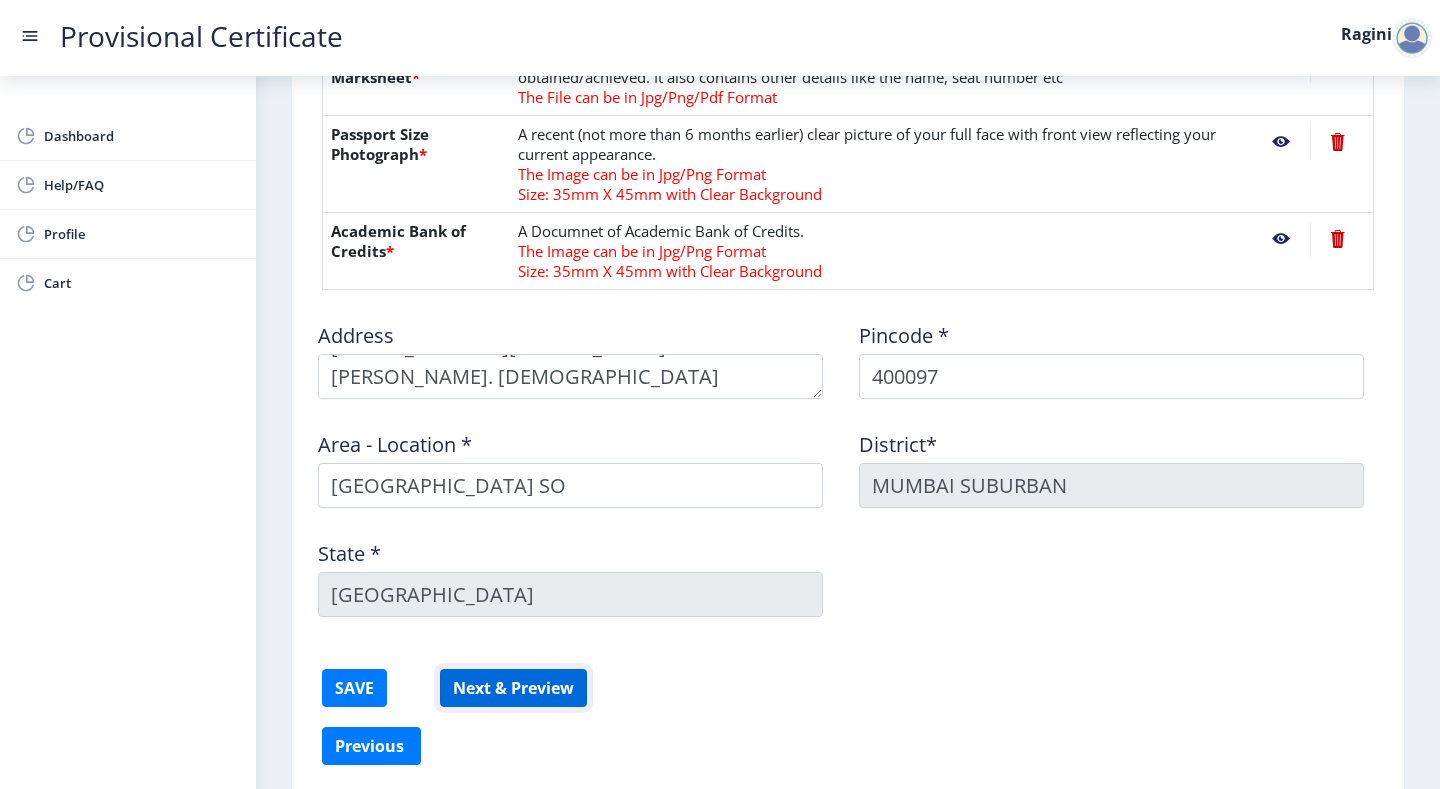 click on "Next & Preview" 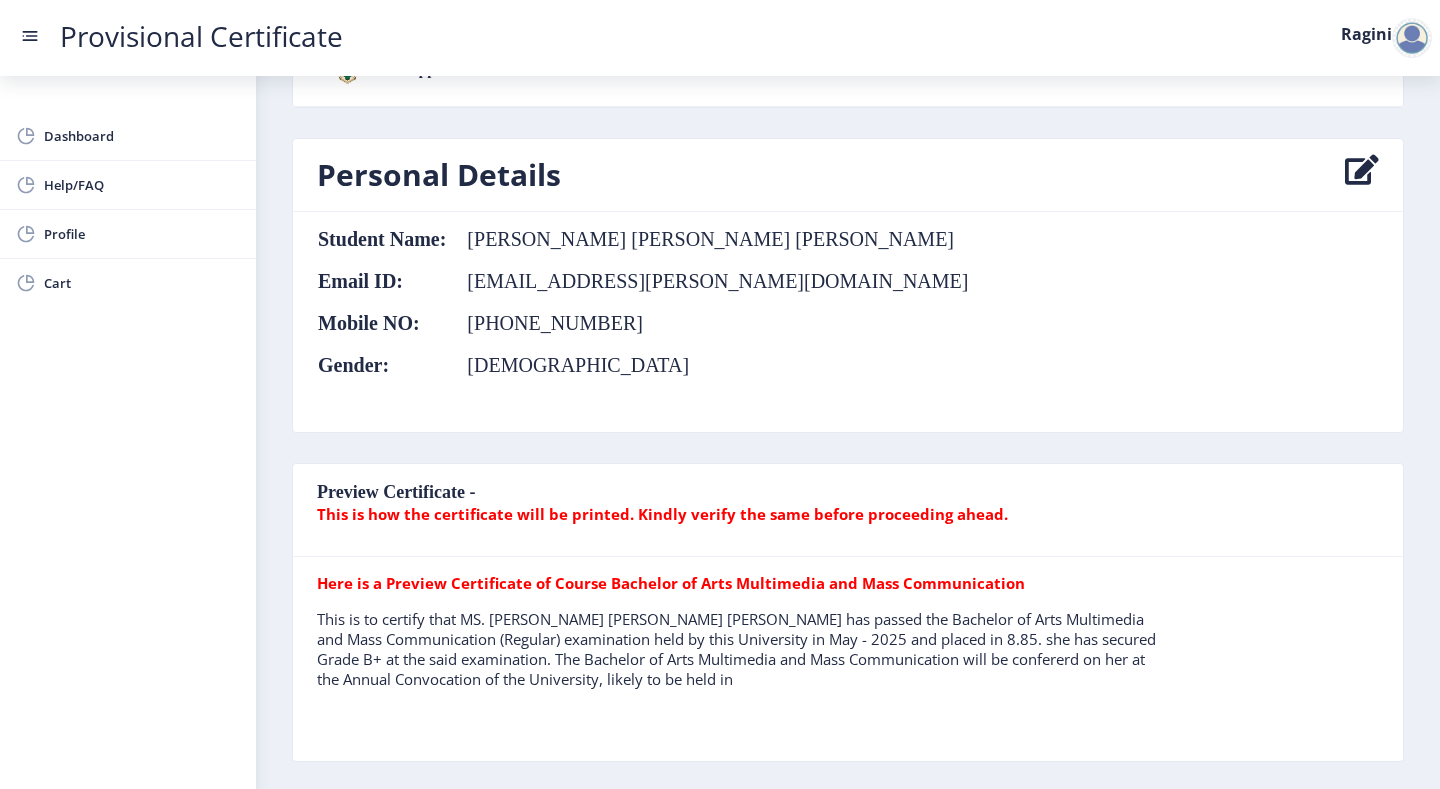 scroll, scrollTop: 0, scrollLeft: 0, axis: both 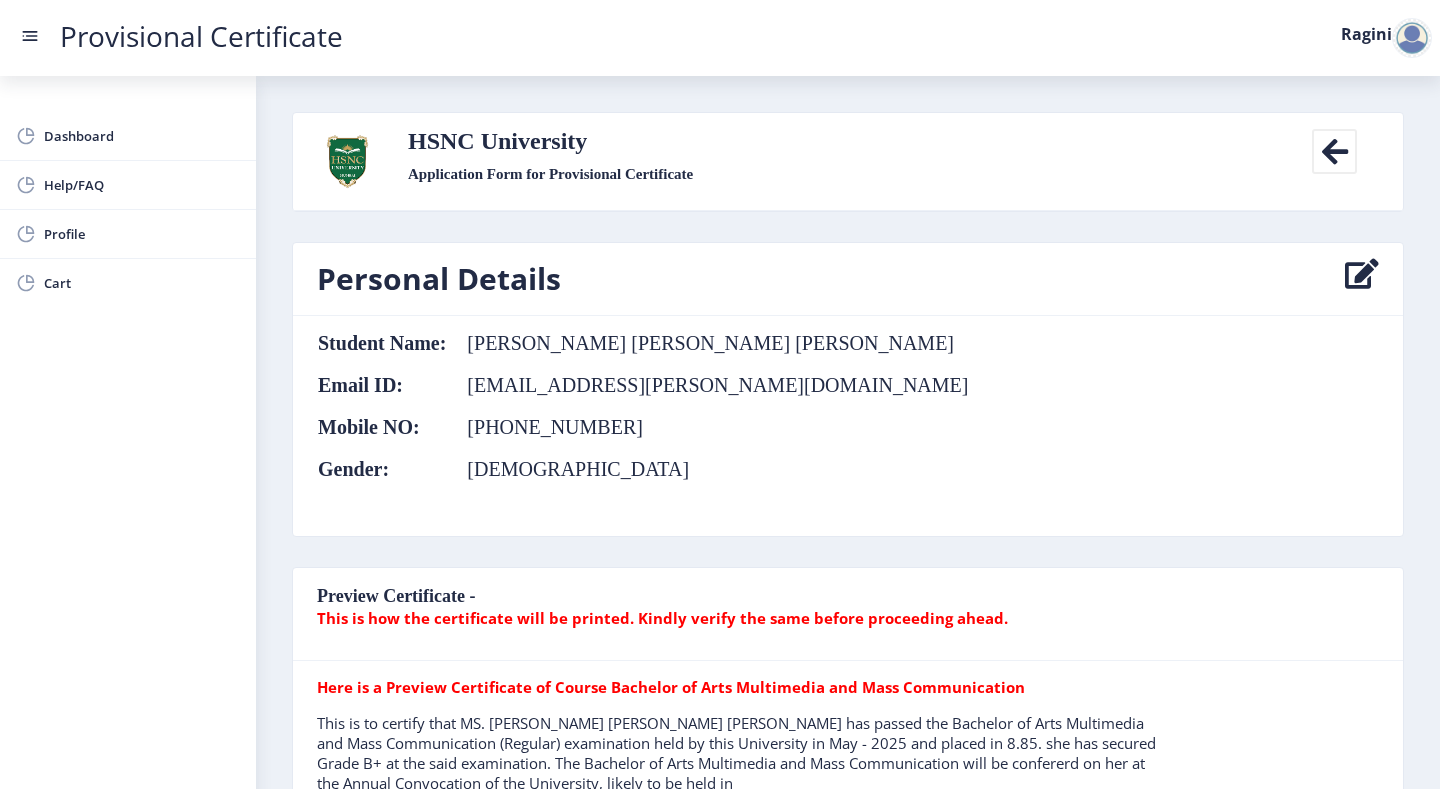 click 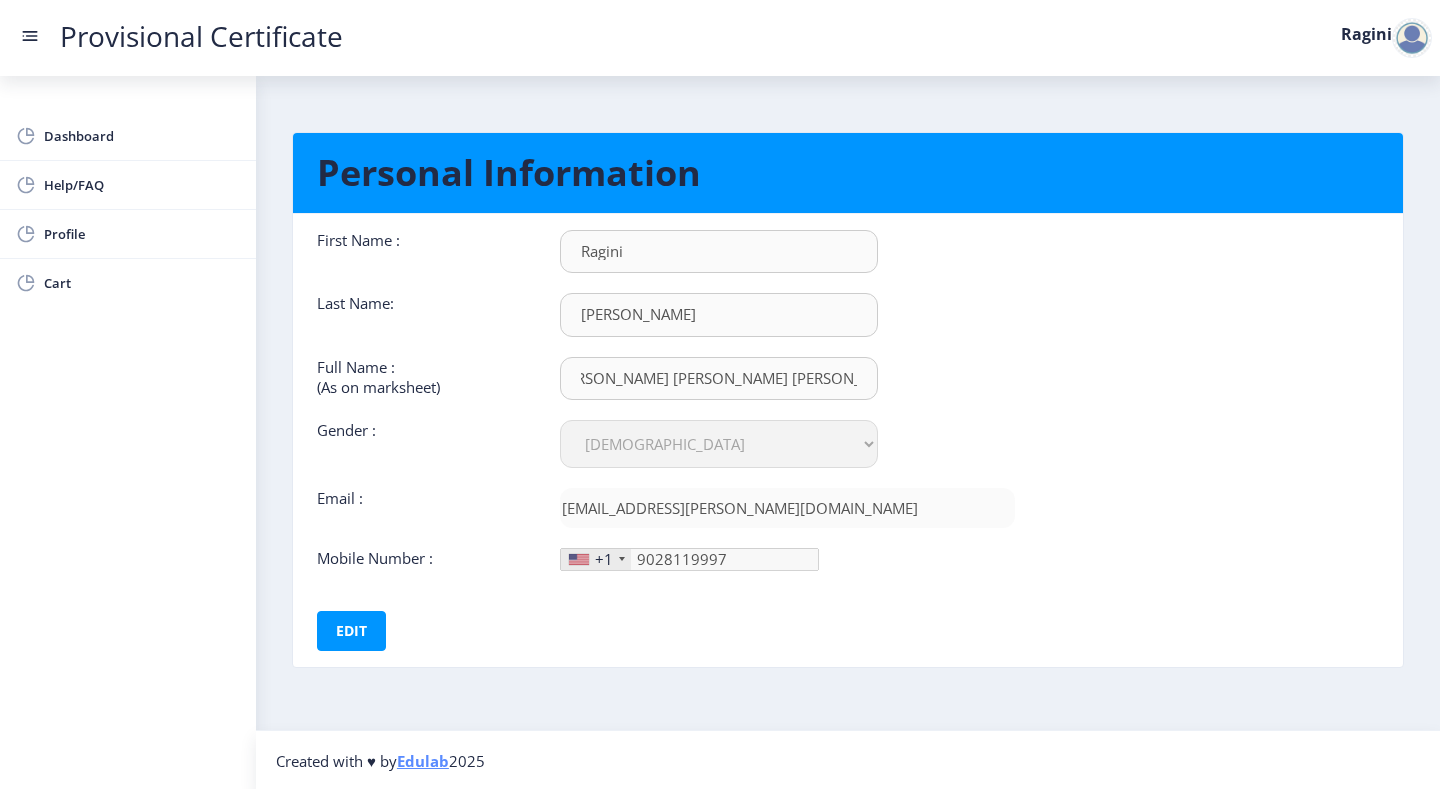 scroll, scrollTop: 0, scrollLeft: 0, axis: both 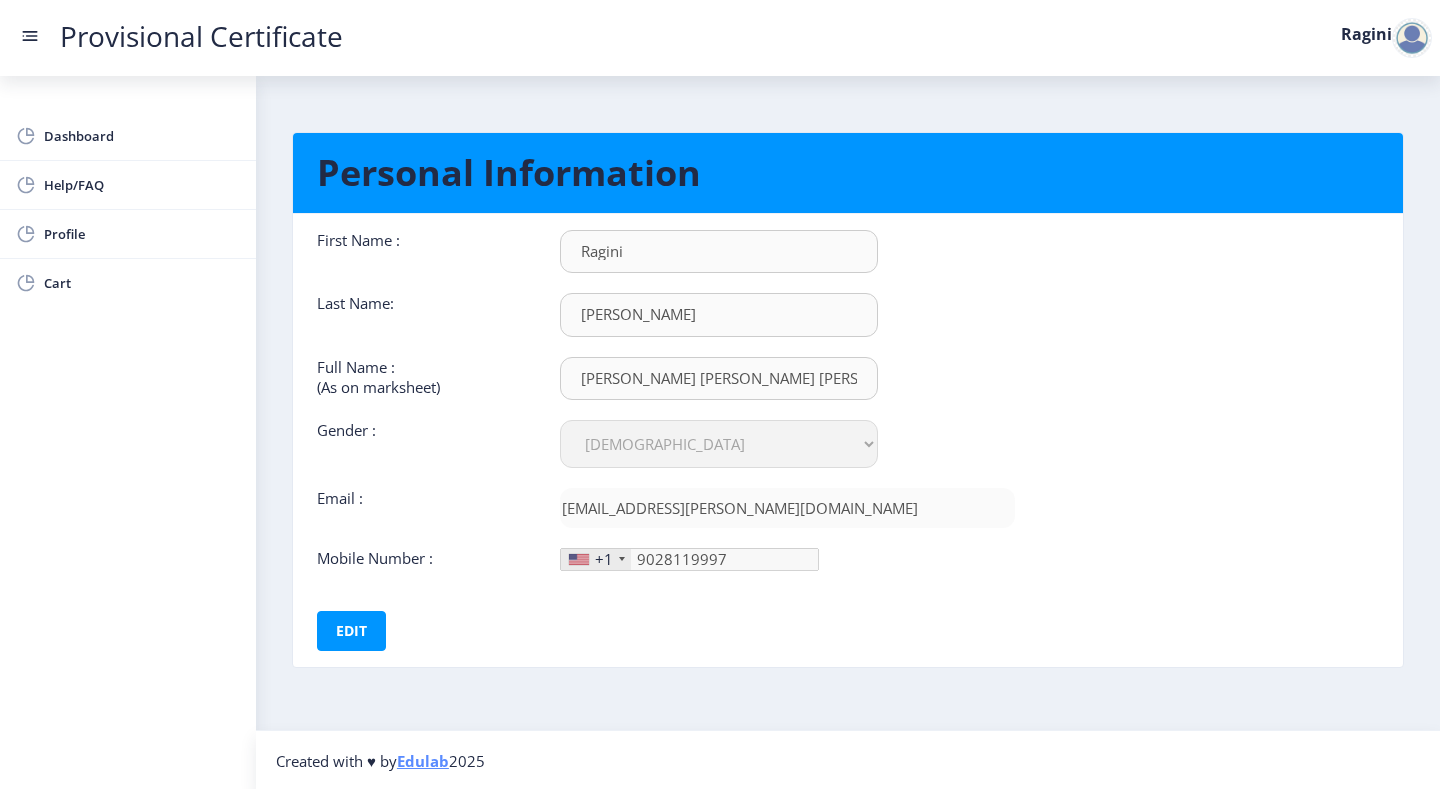 click on "+1" 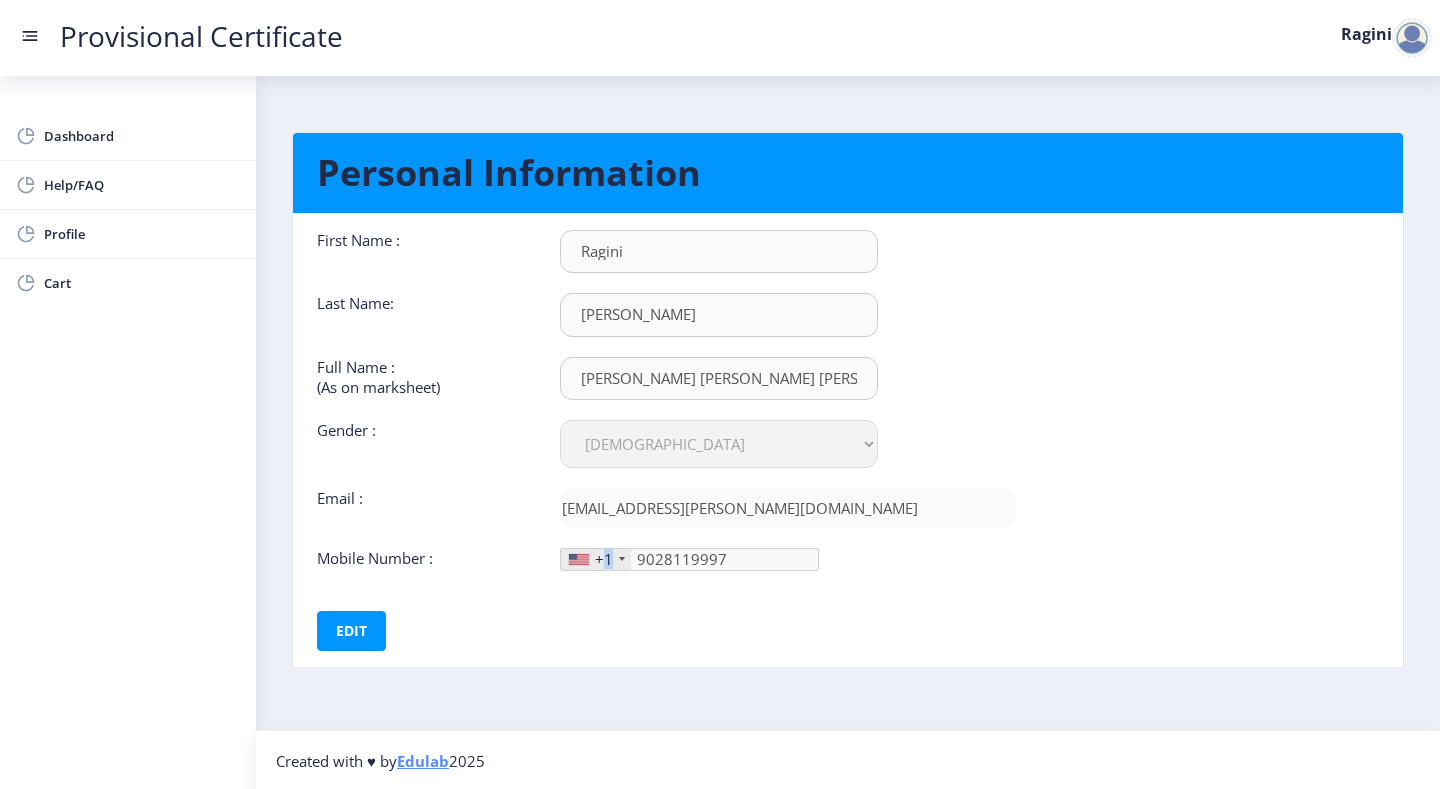click on "+1" 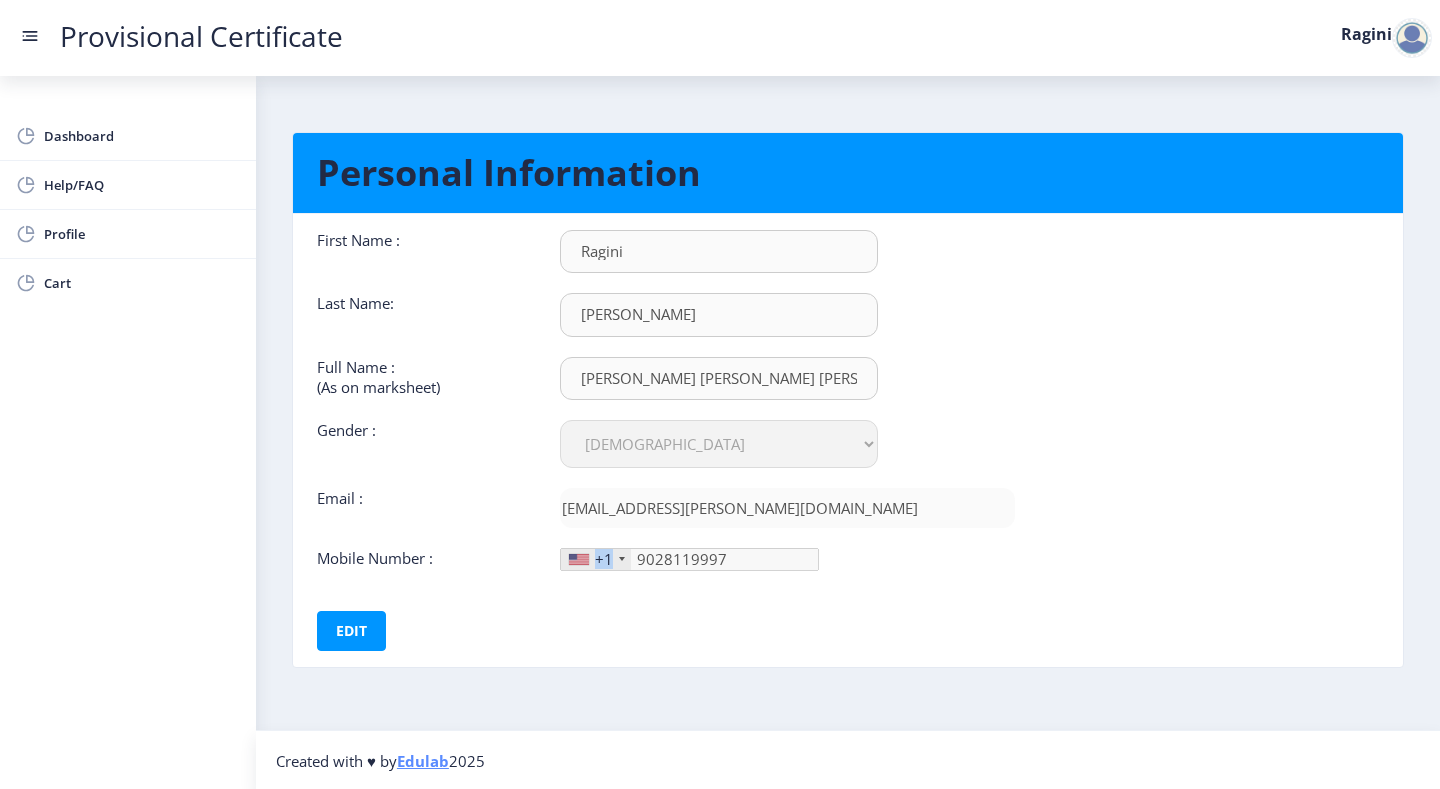 click on "+1" 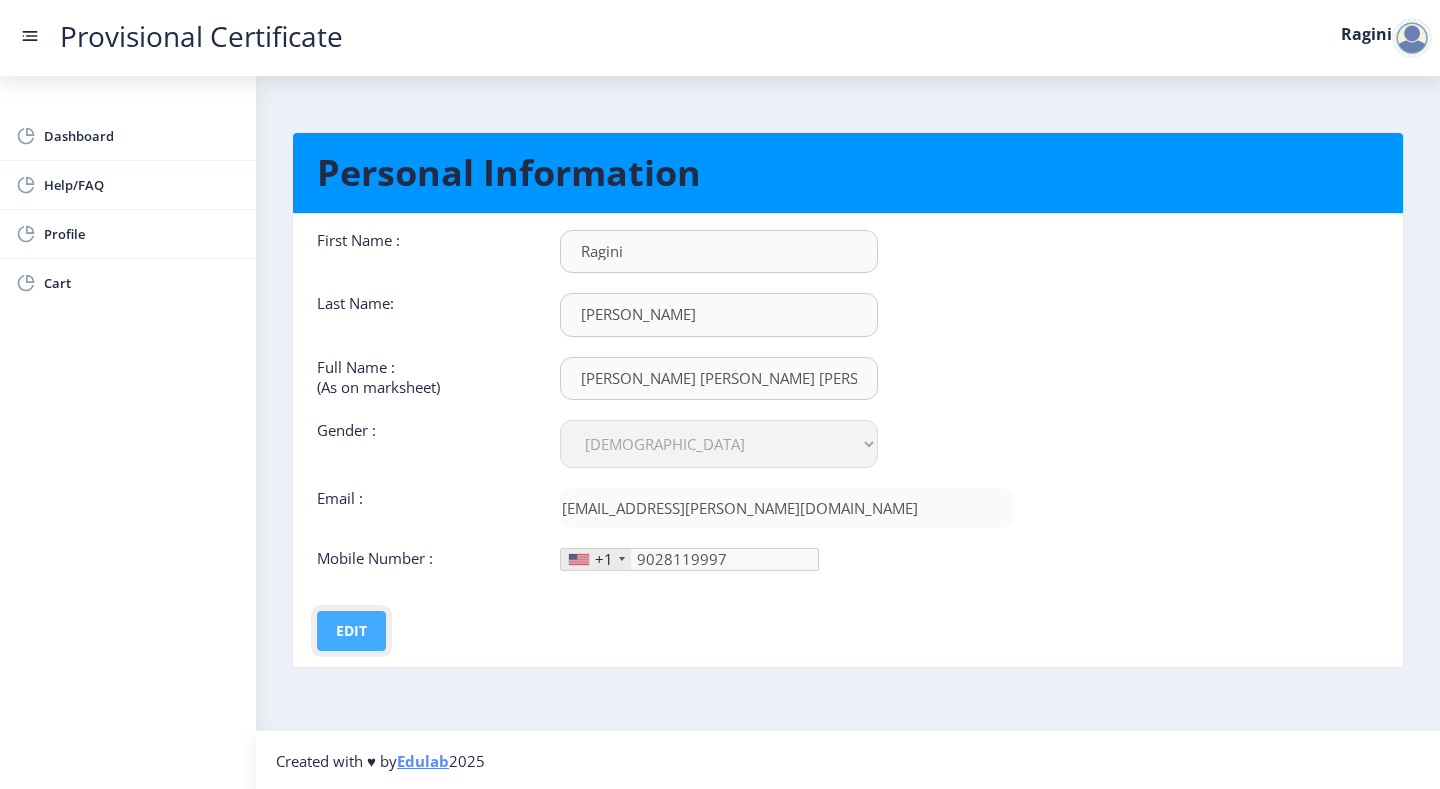 click on "Edit" 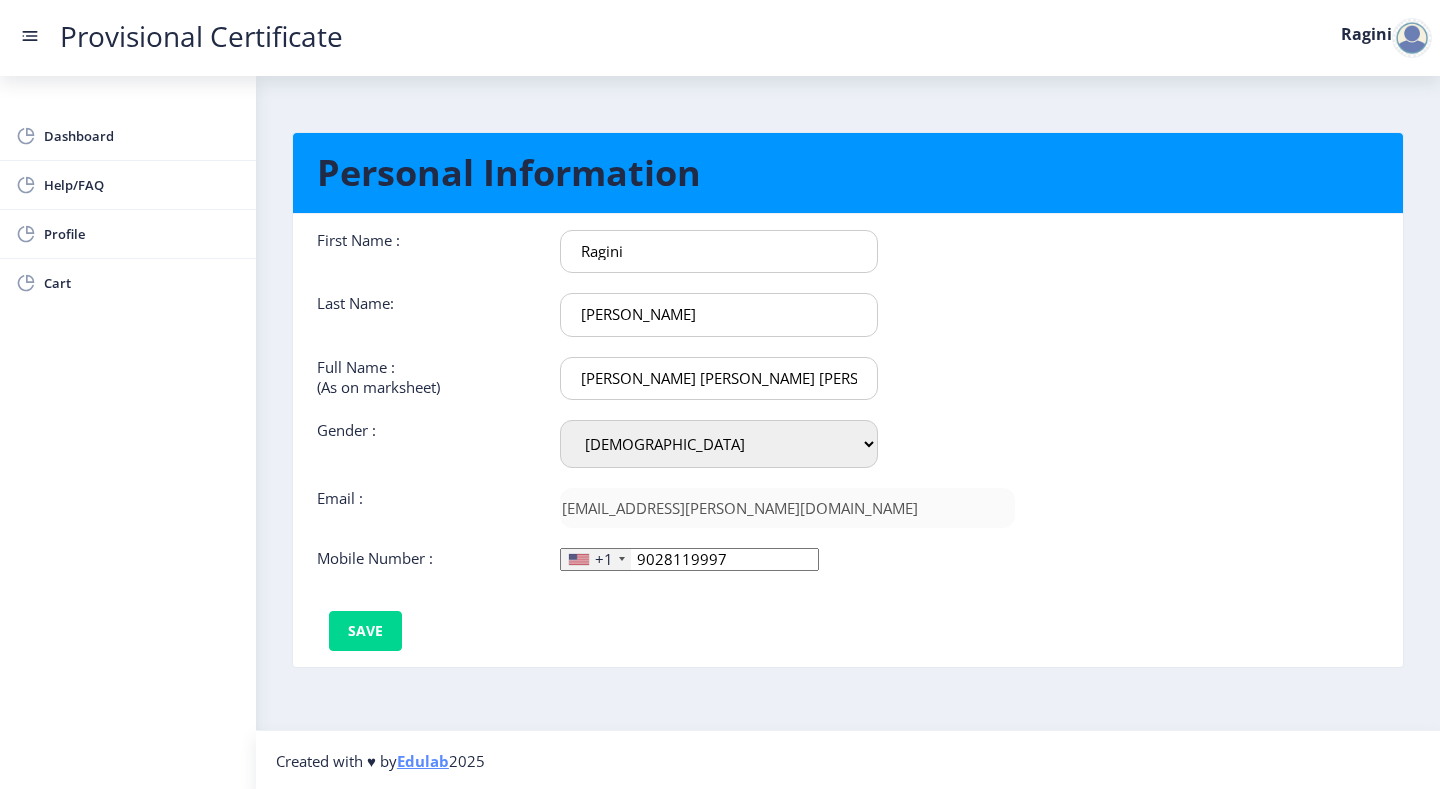 click on "+1" 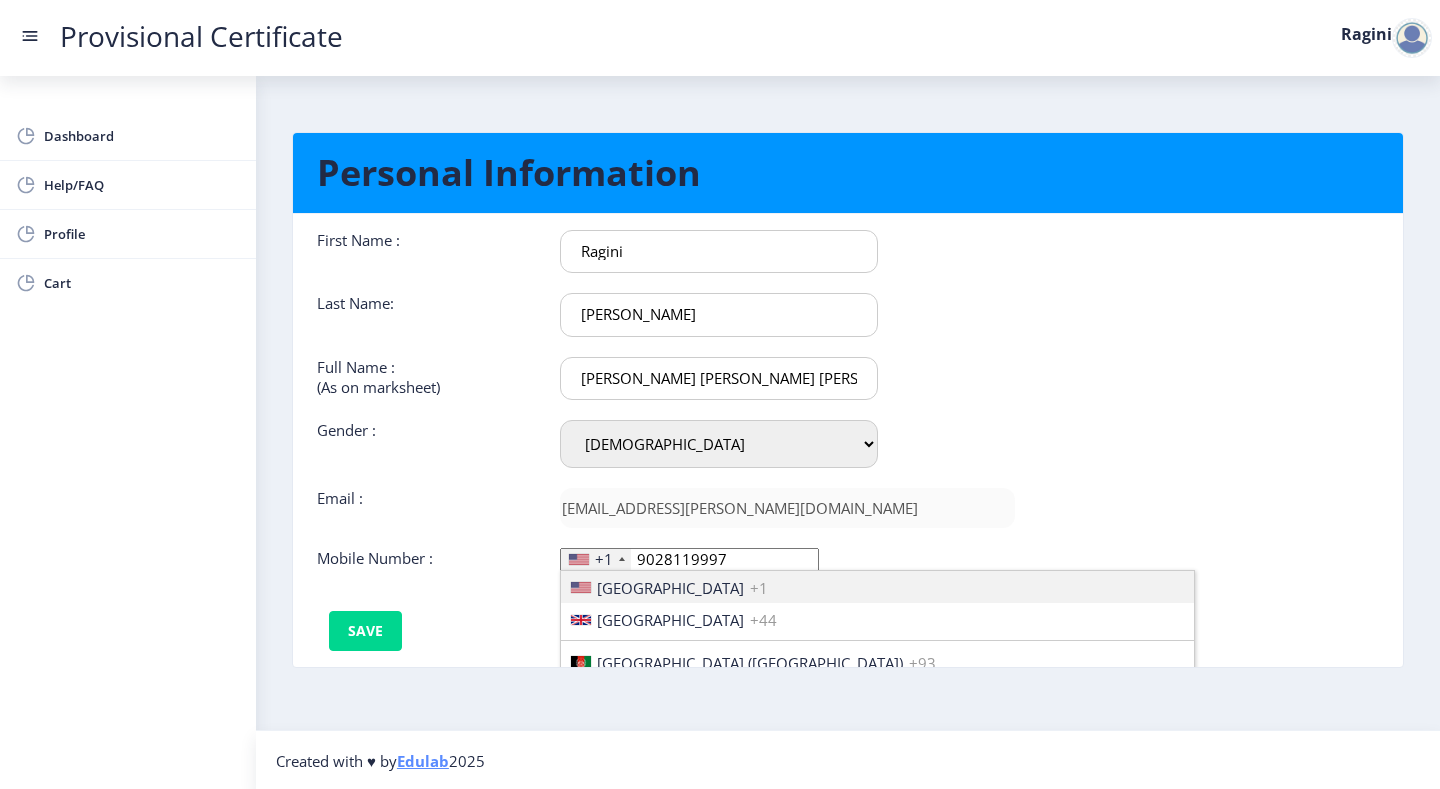 click on "+1" 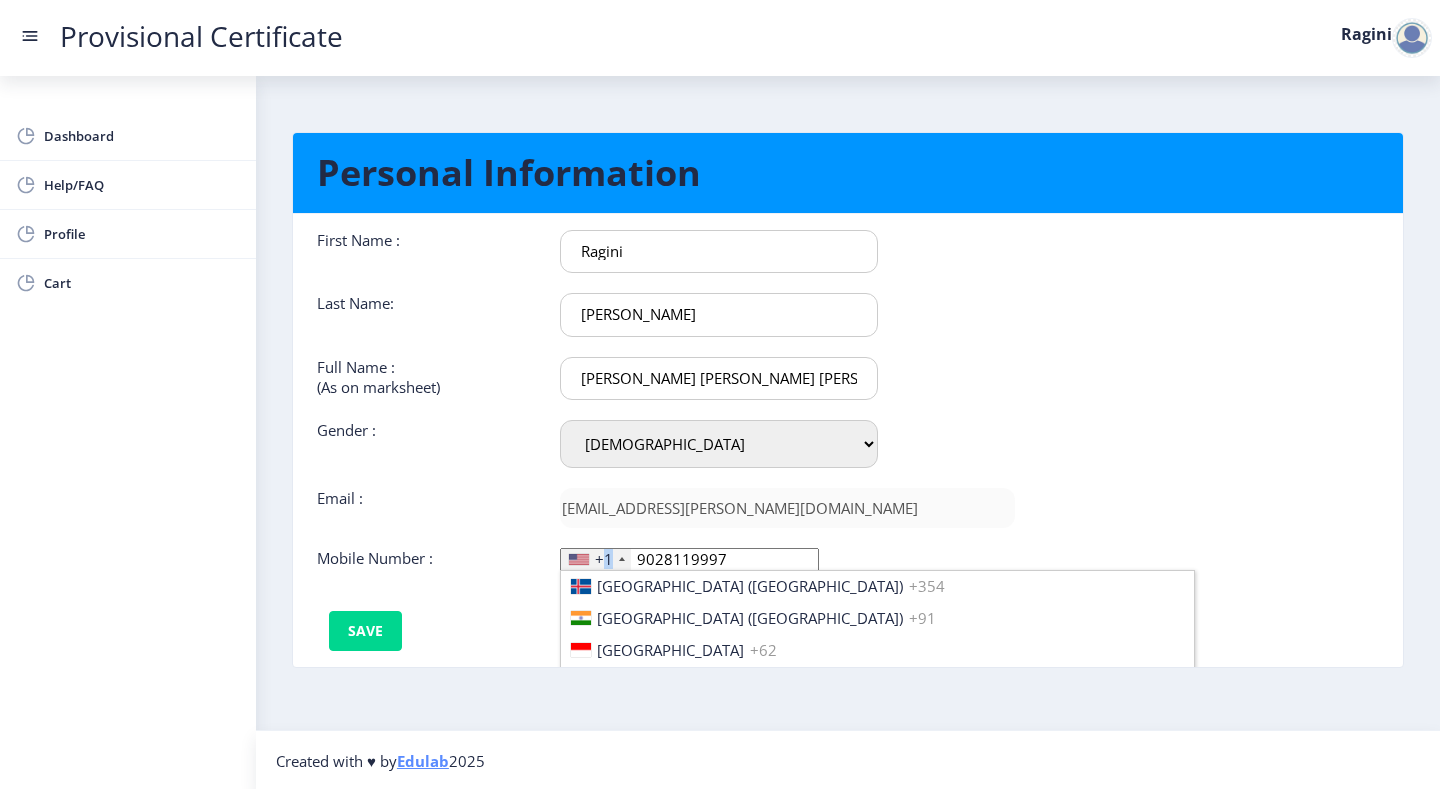 scroll, scrollTop: 3135, scrollLeft: 0, axis: vertical 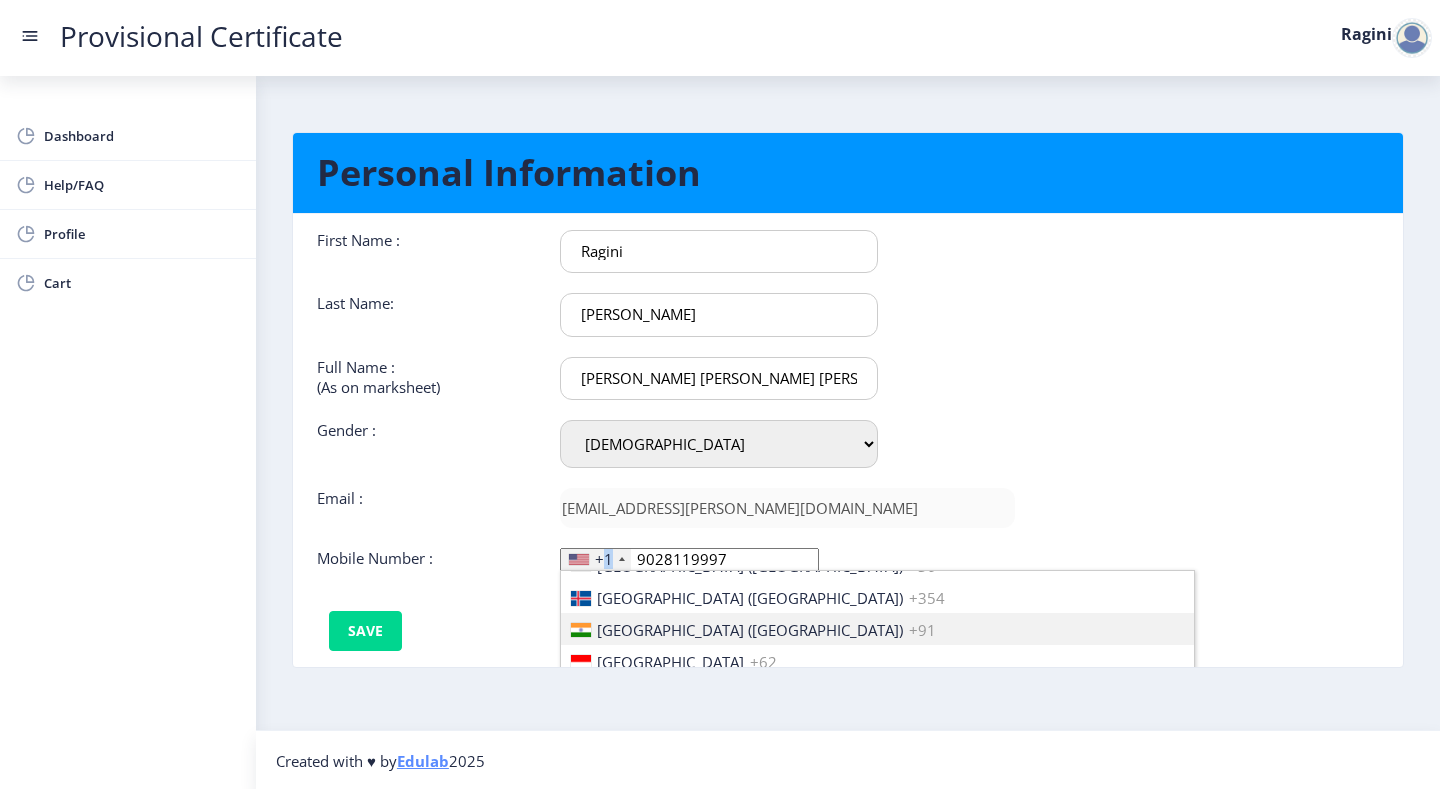 click on "[GEOGRAPHIC_DATA] ([GEOGRAPHIC_DATA])" at bounding box center (750, 630) 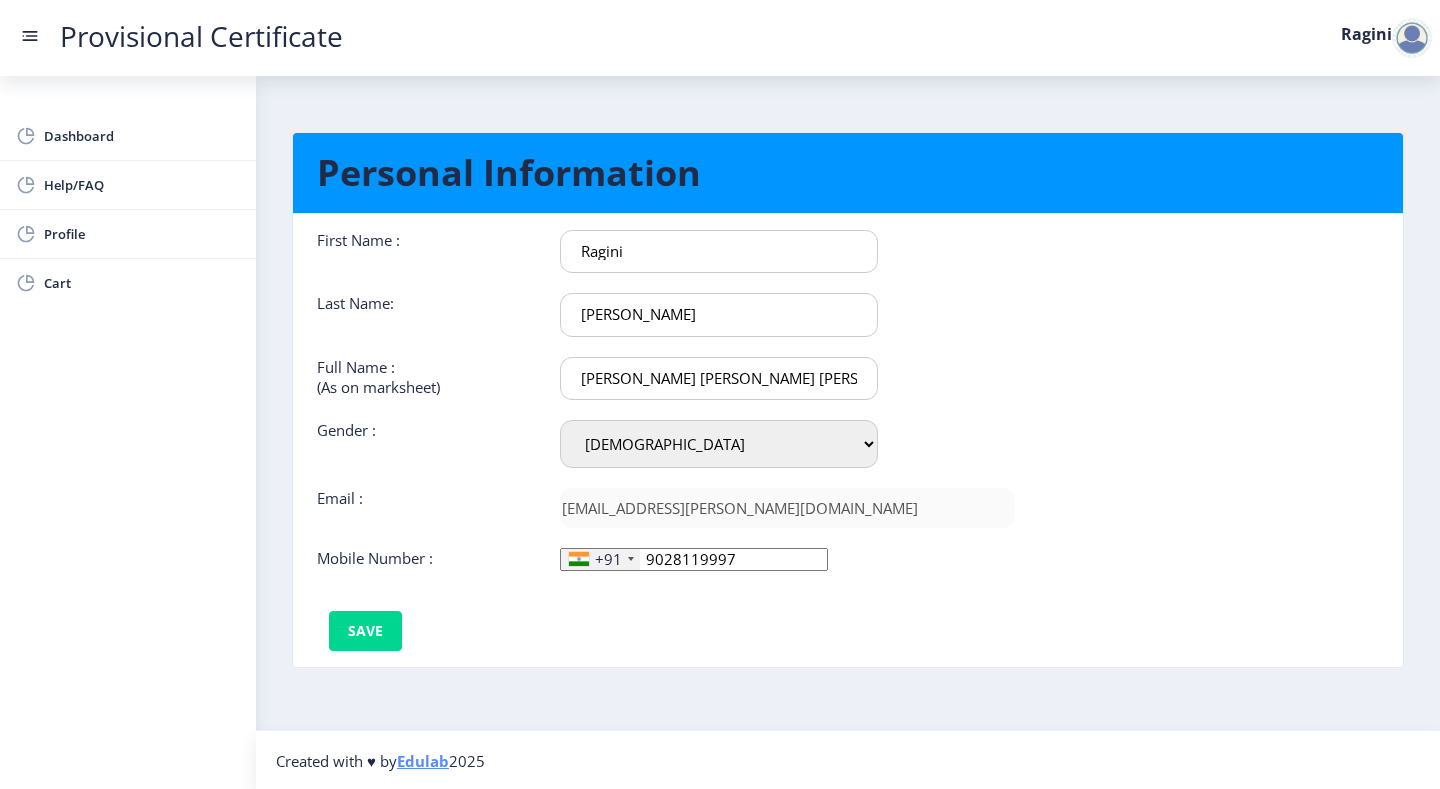 click on "[PERSON_NAME] [PERSON_NAME] [PERSON_NAME]" at bounding box center [719, 251] 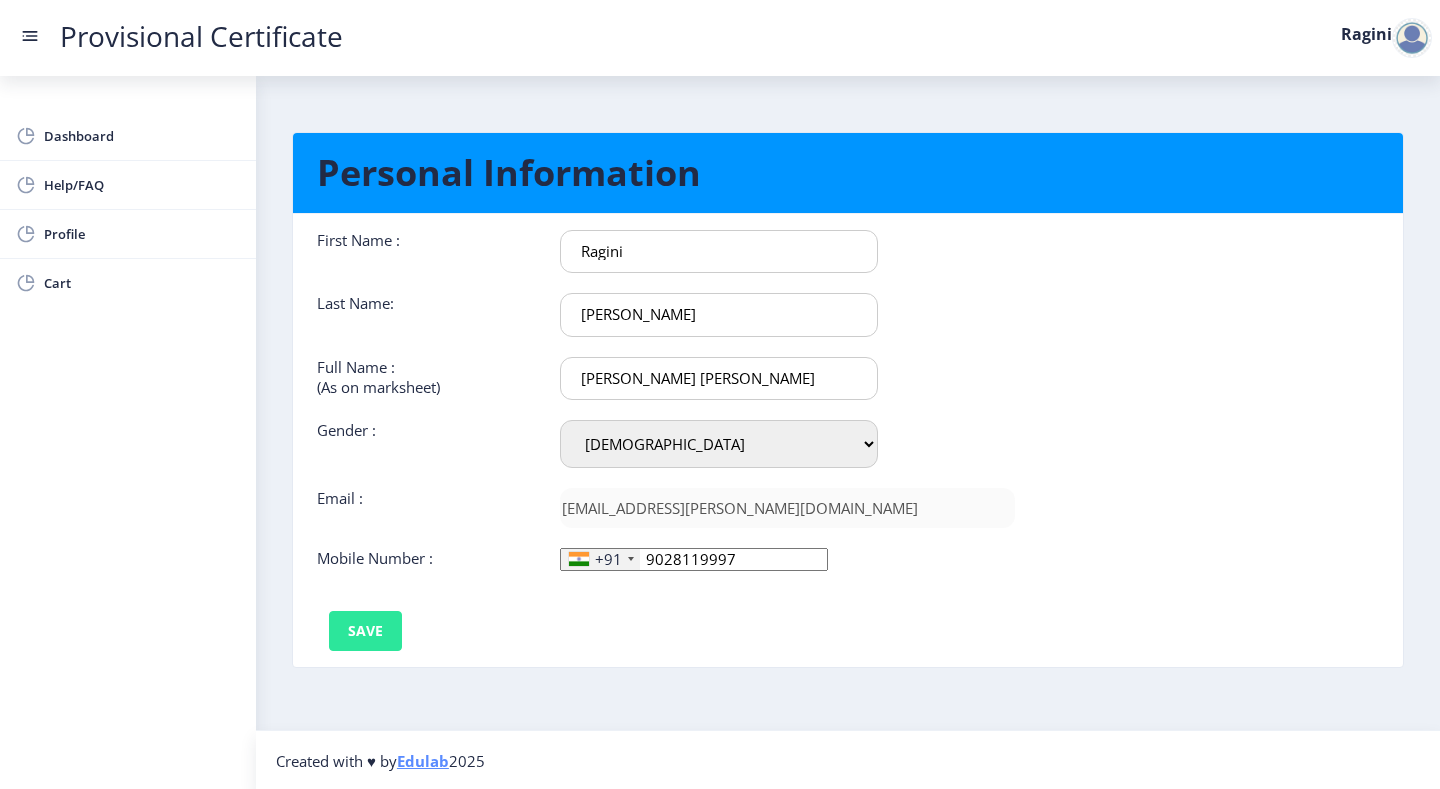 type on "[PERSON_NAME] [PERSON_NAME]" 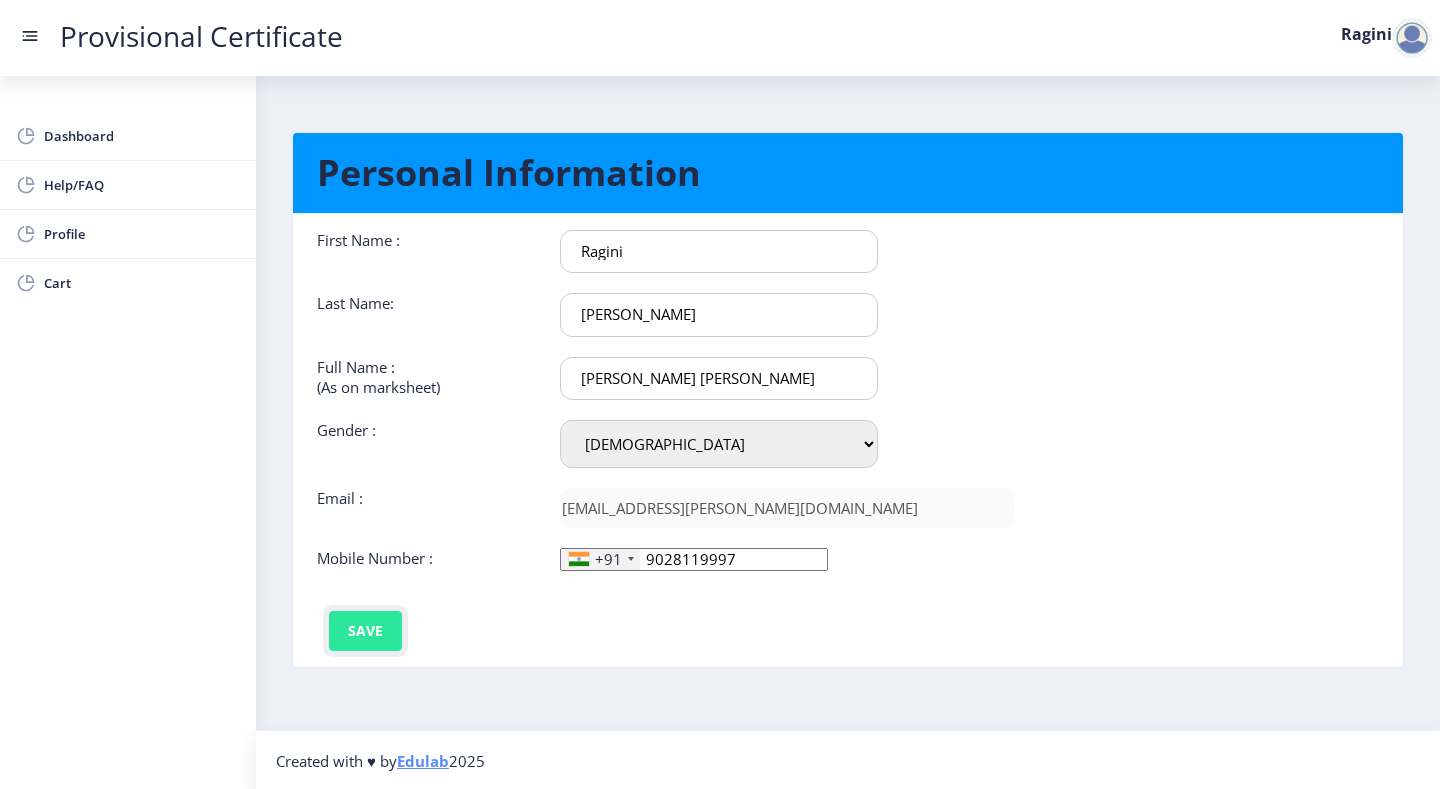 click on "Save" 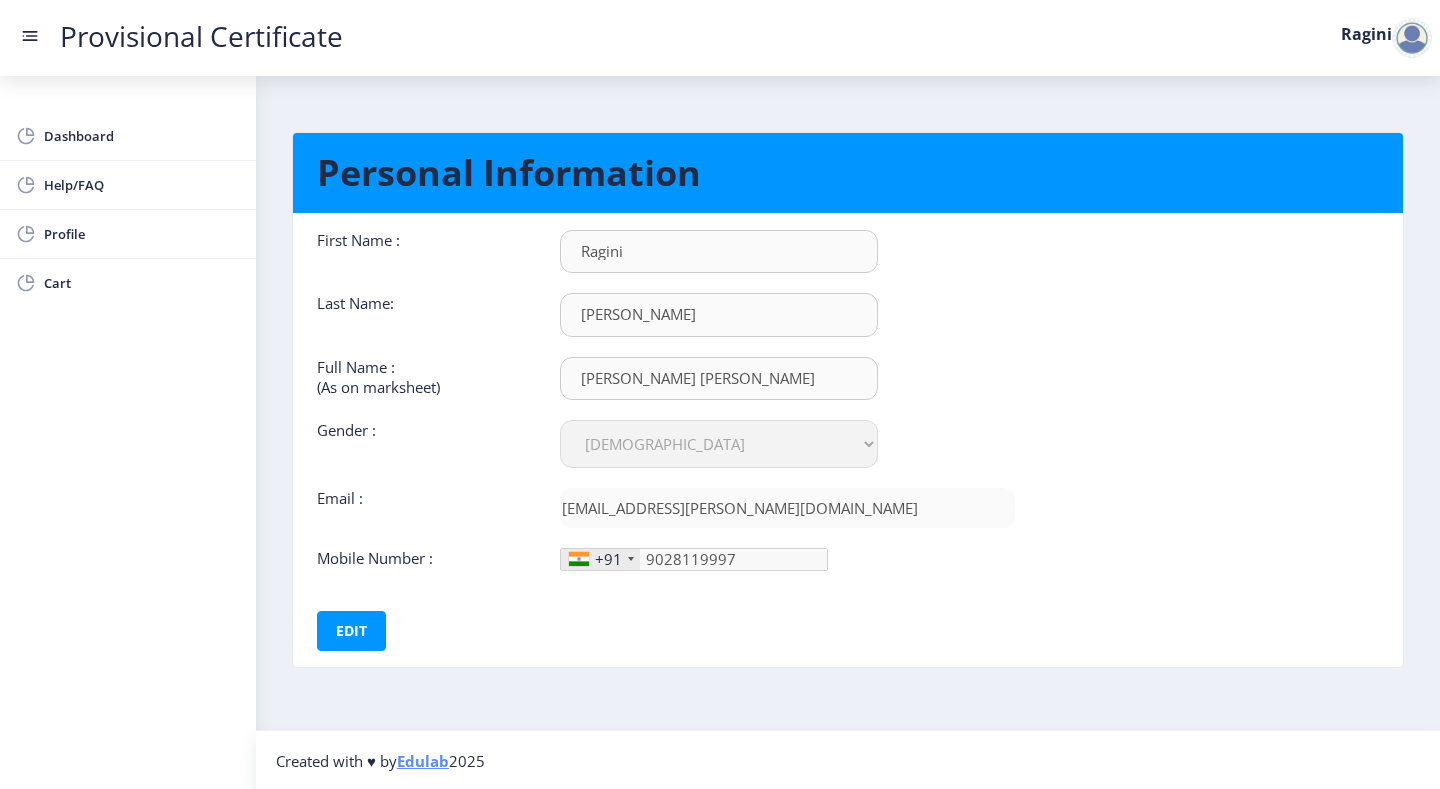 scroll, scrollTop: 2, scrollLeft: 0, axis: vertical 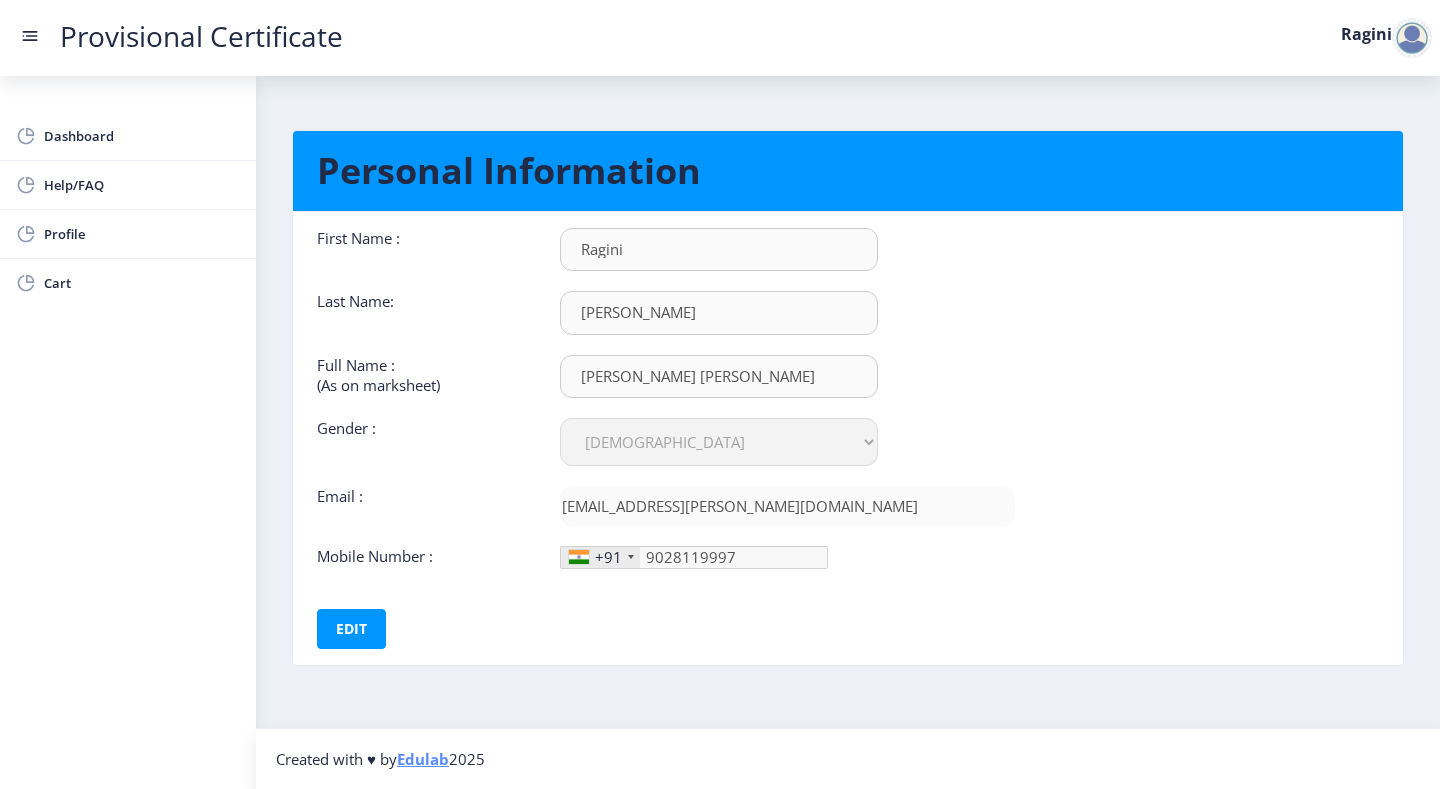 click on "Ragini" 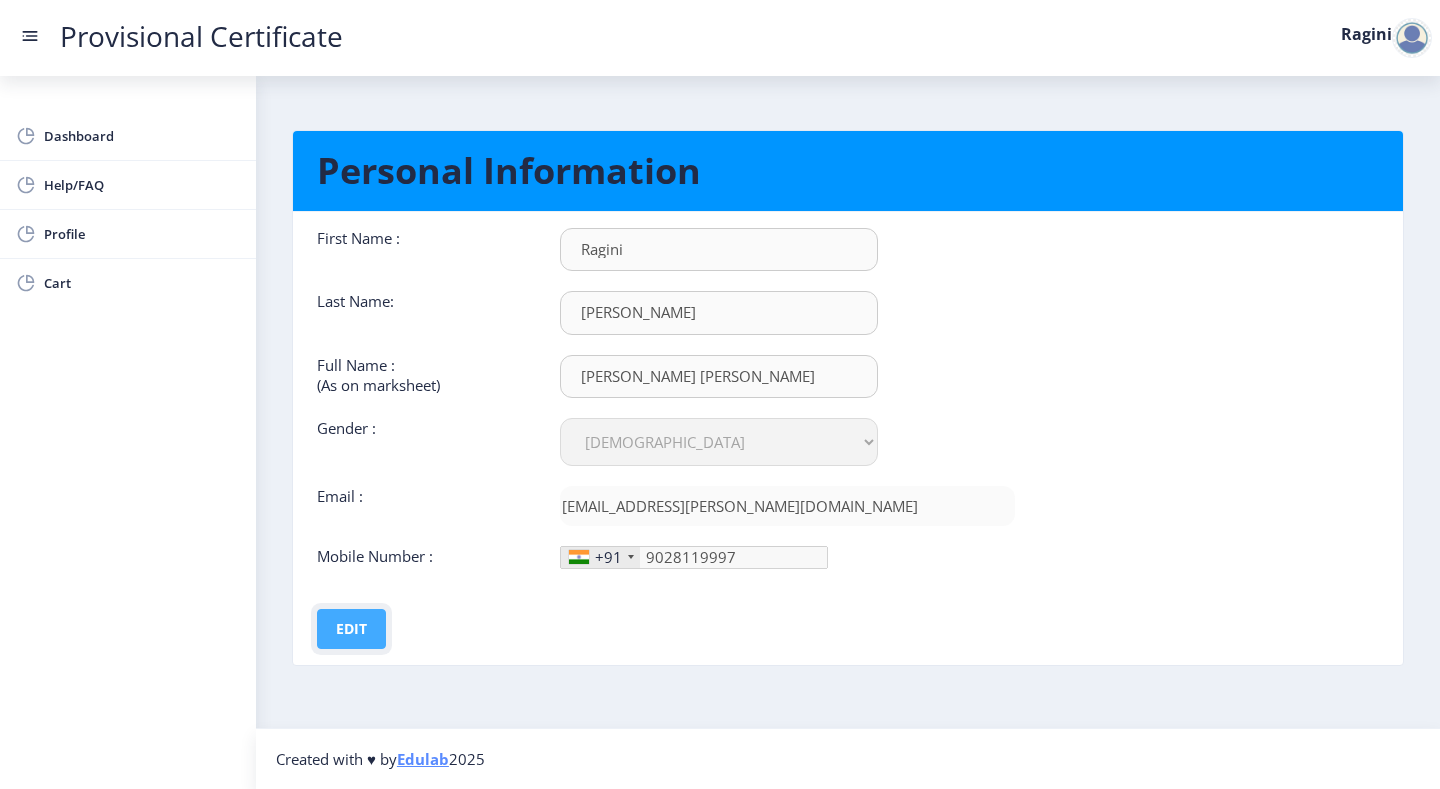 click on "Edit" 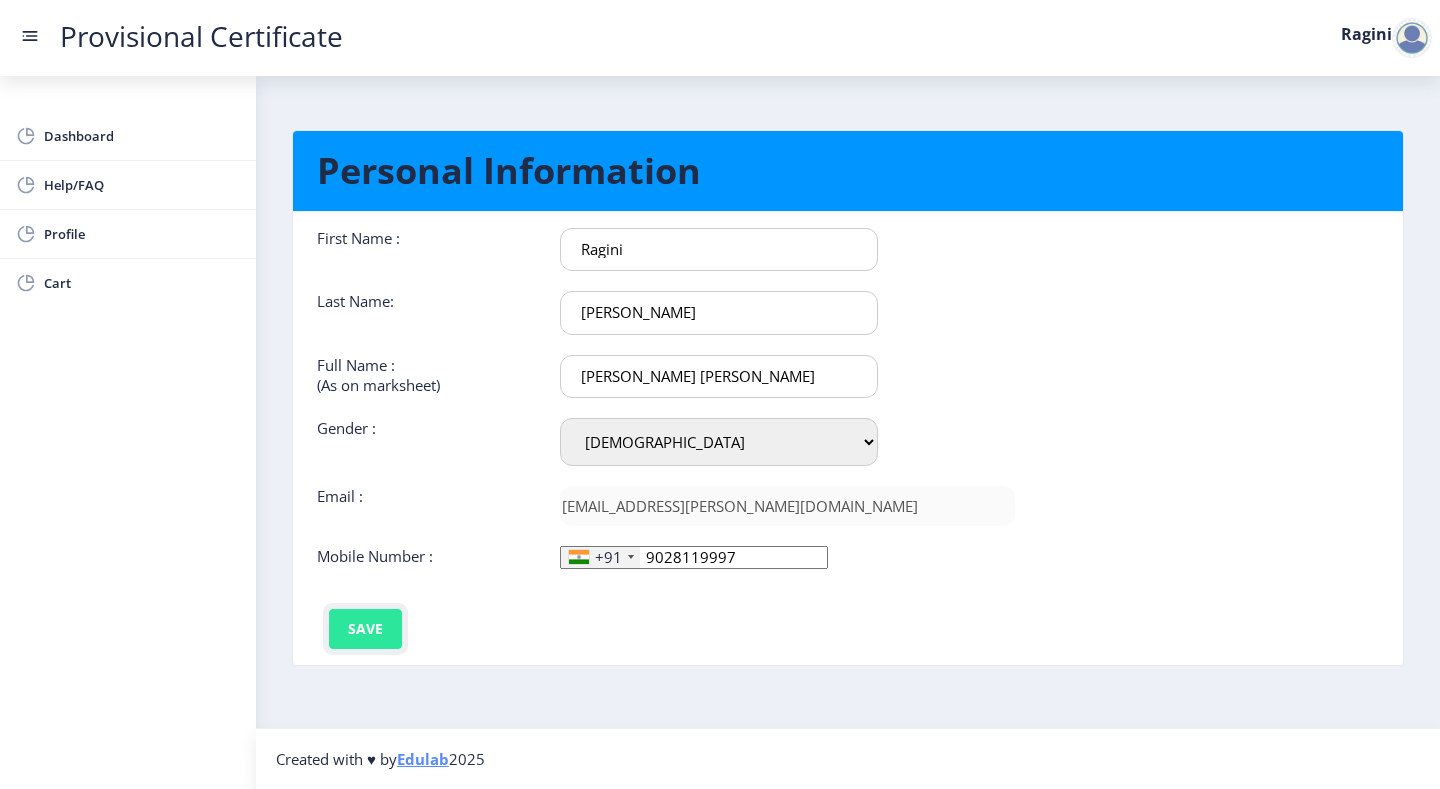 click on "Save" 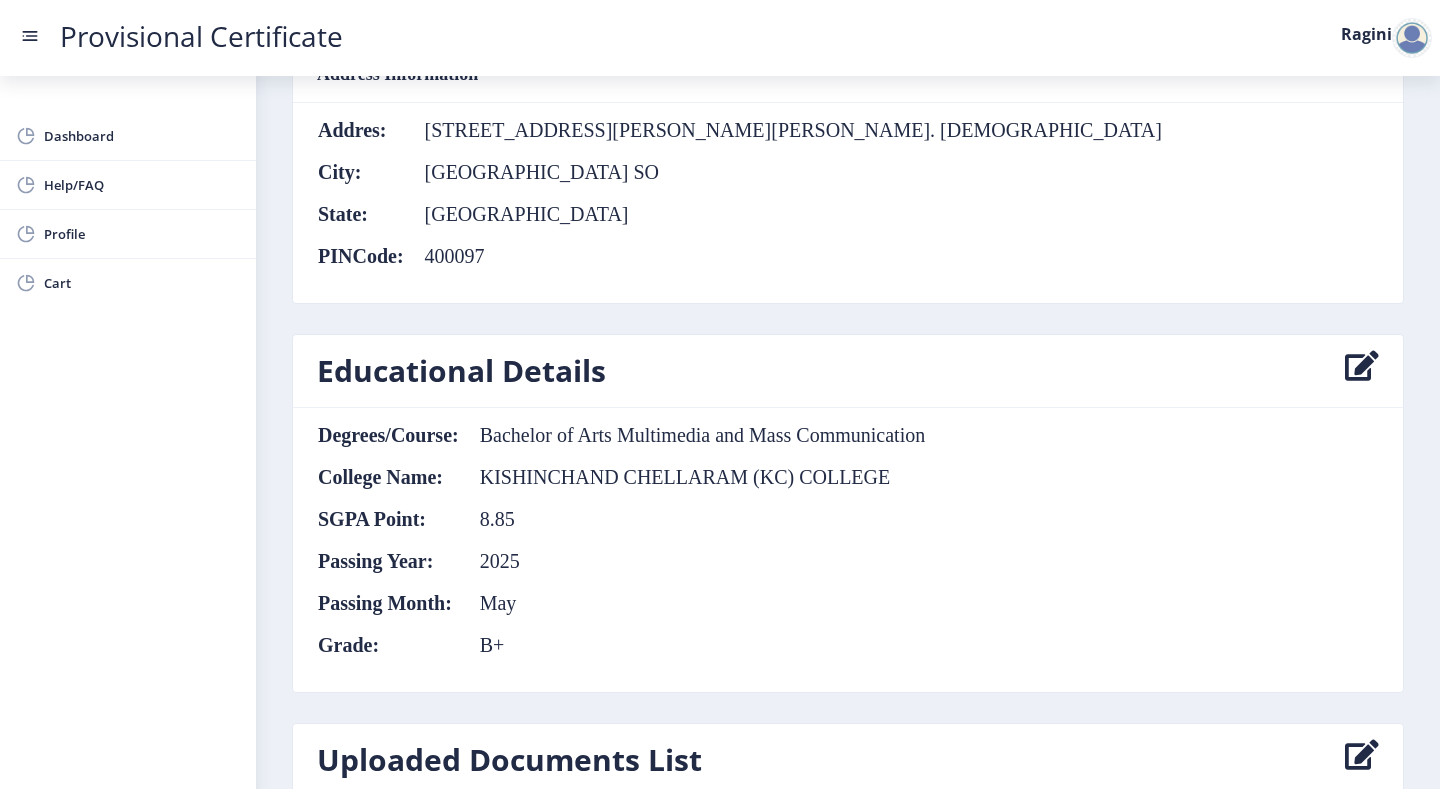 scroll, scrollTop: 850, scrollLeft: 0, axis: vertical 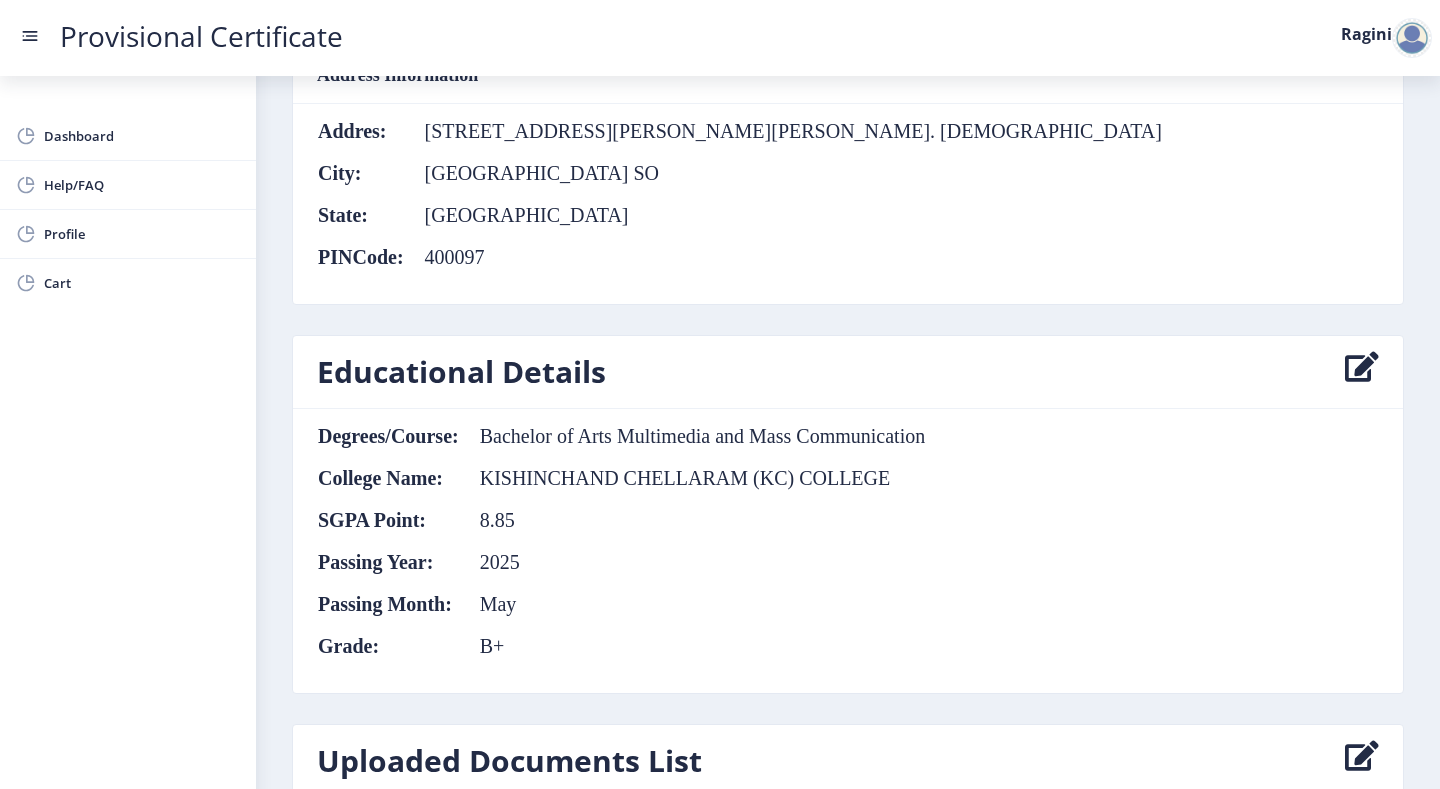 click 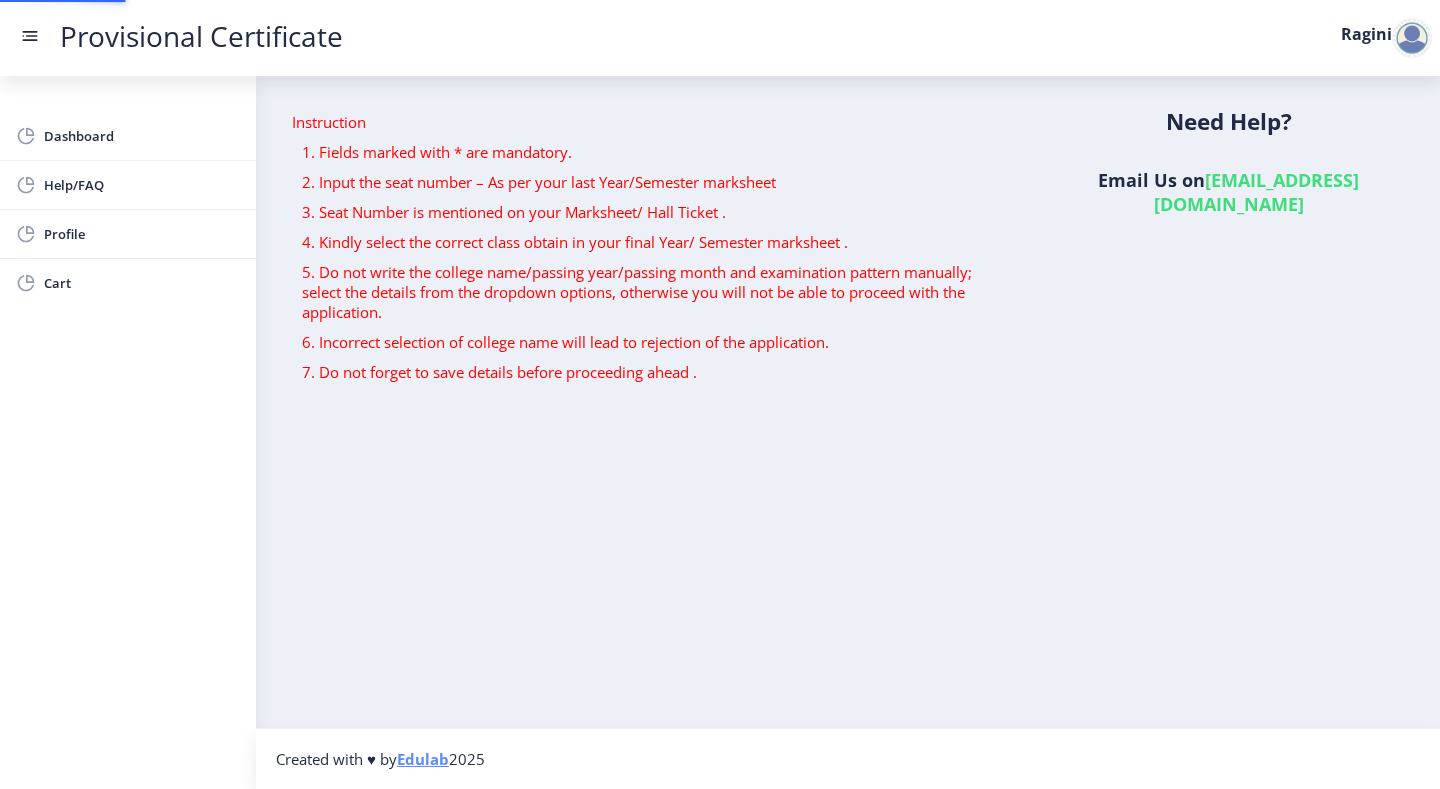 scroll, scrollTop: 426, scrollLeft: 0, axis: vertical 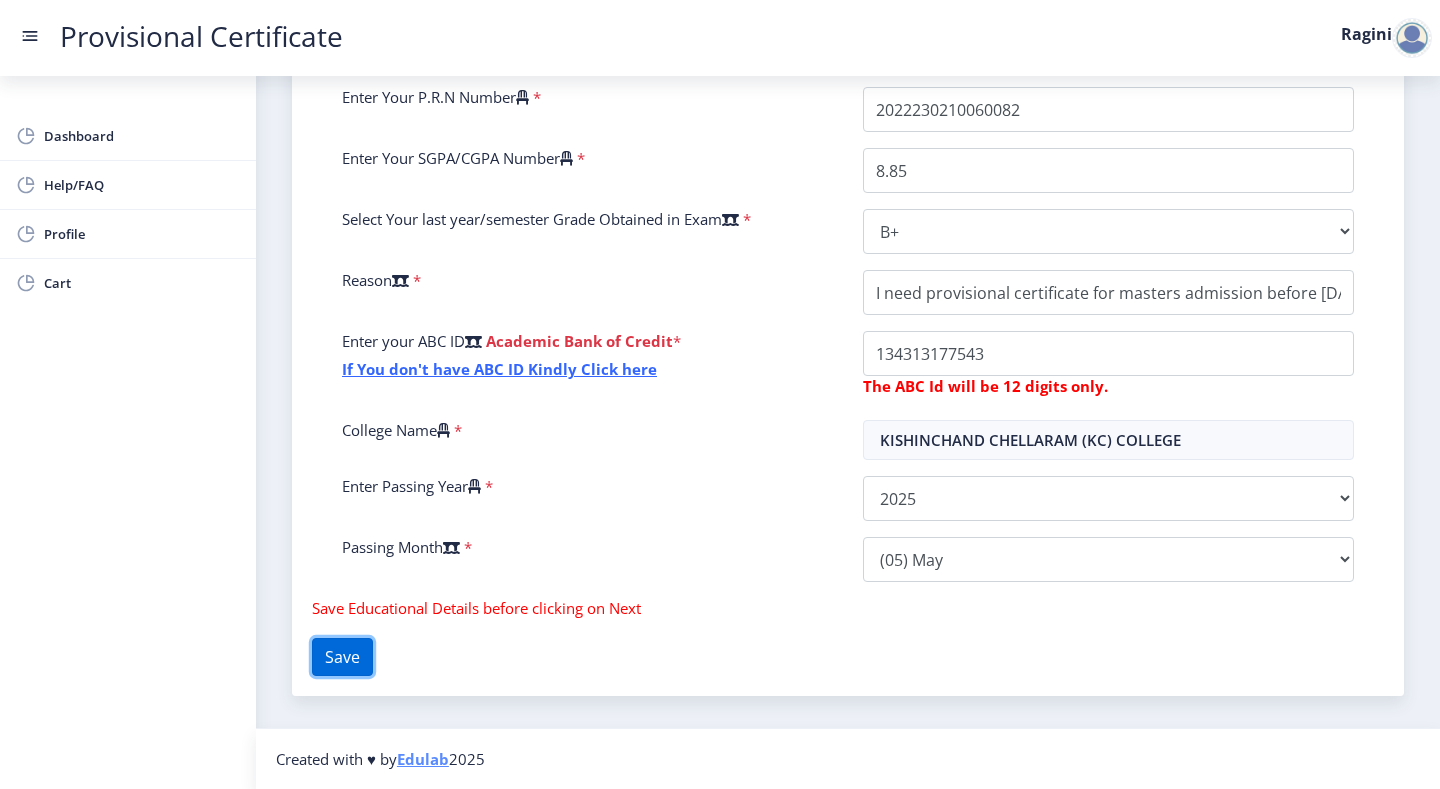 click on "Save" 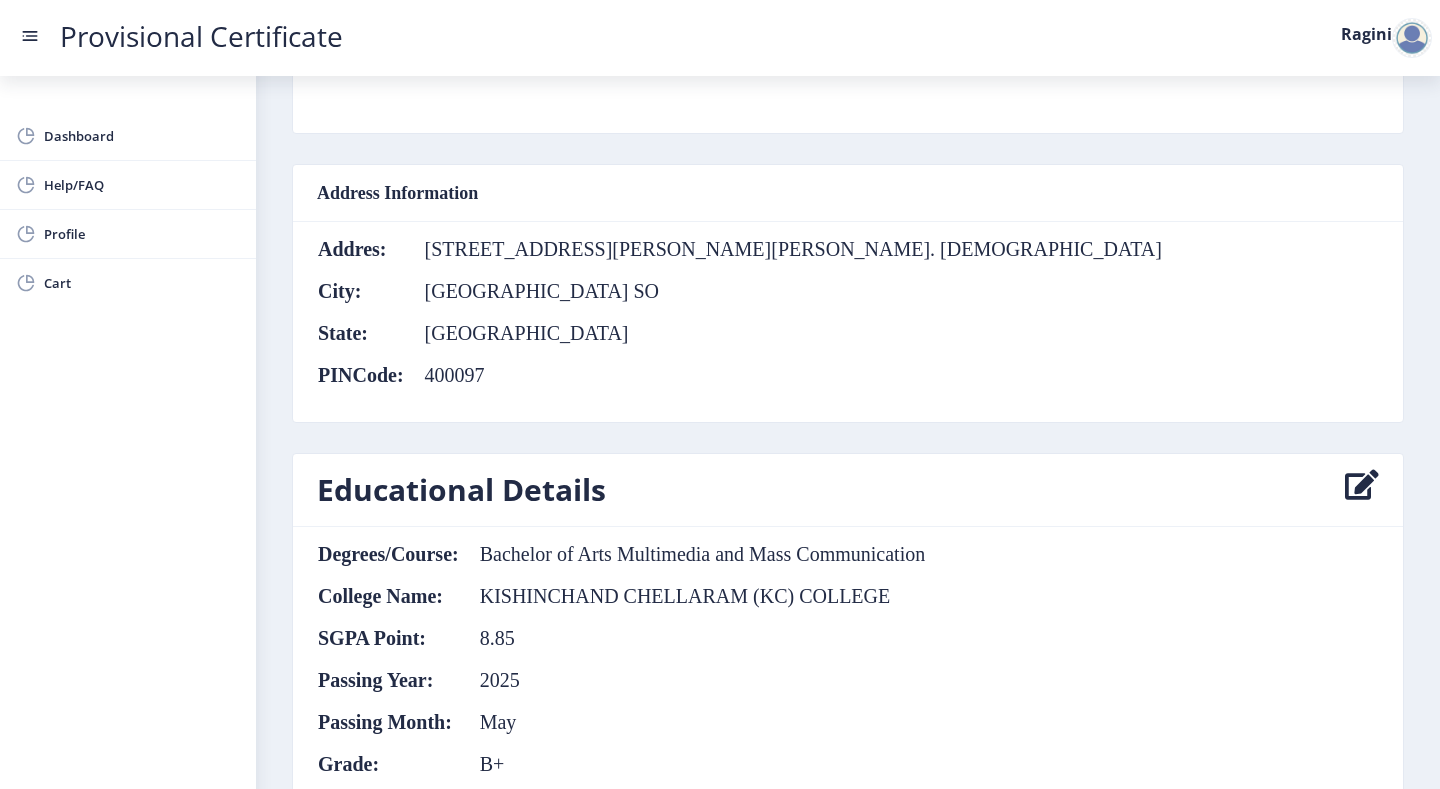 scroll, scrollTop: 1292, scrollLeft: 0, axis: vertical 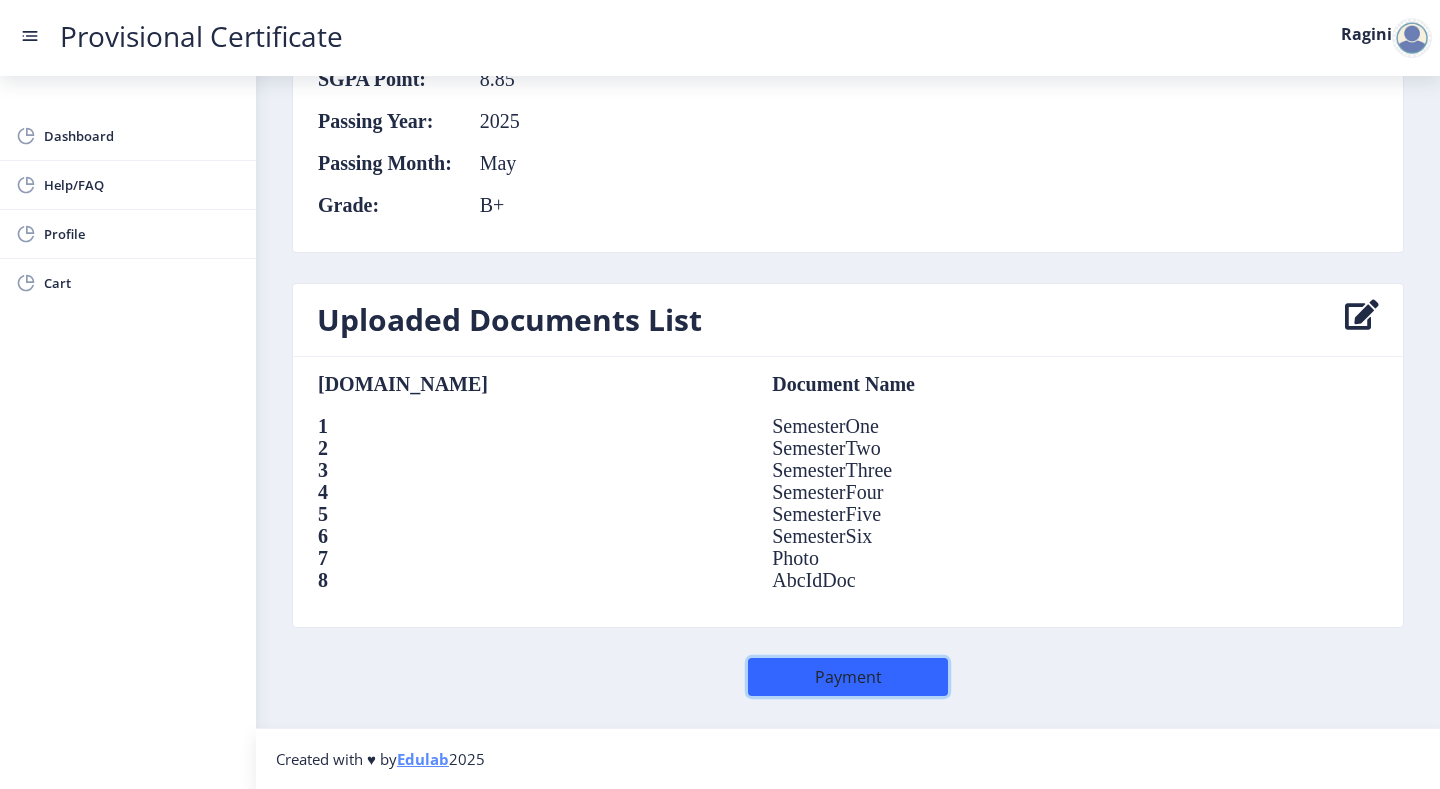 click on "Payment" 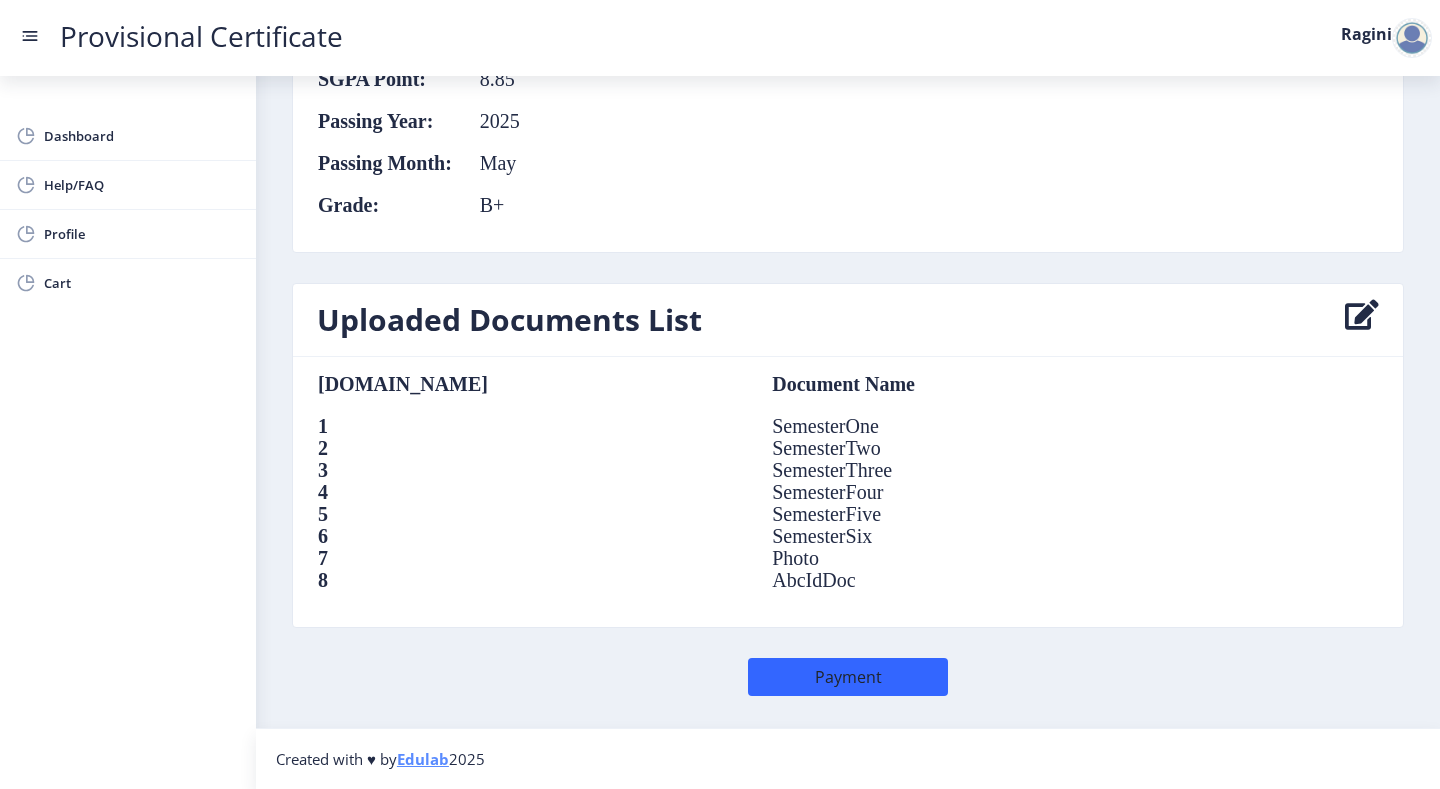 scroll, scrollTop: 0, scrollLeft: 0, axis: both 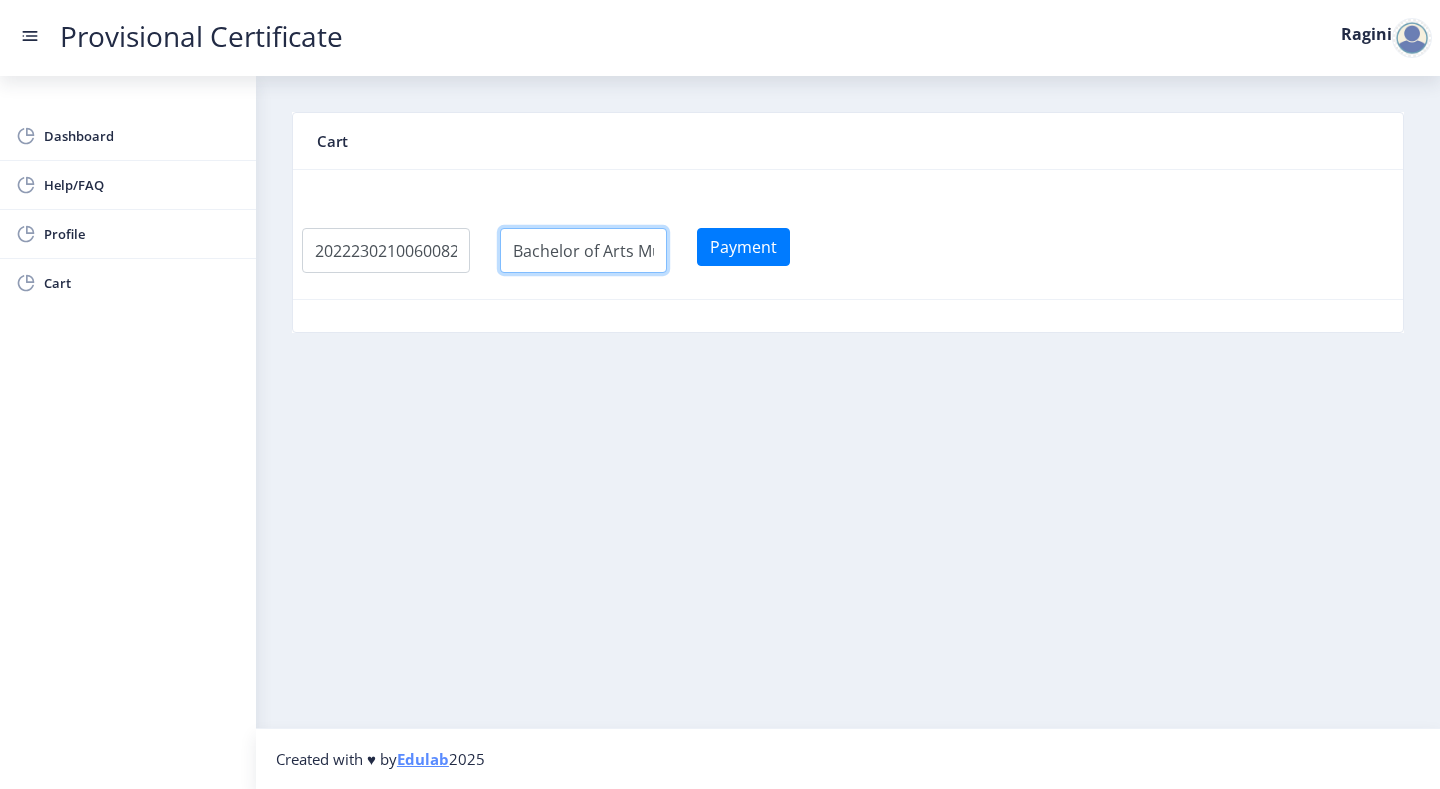 click at bounding box center [386, 250] 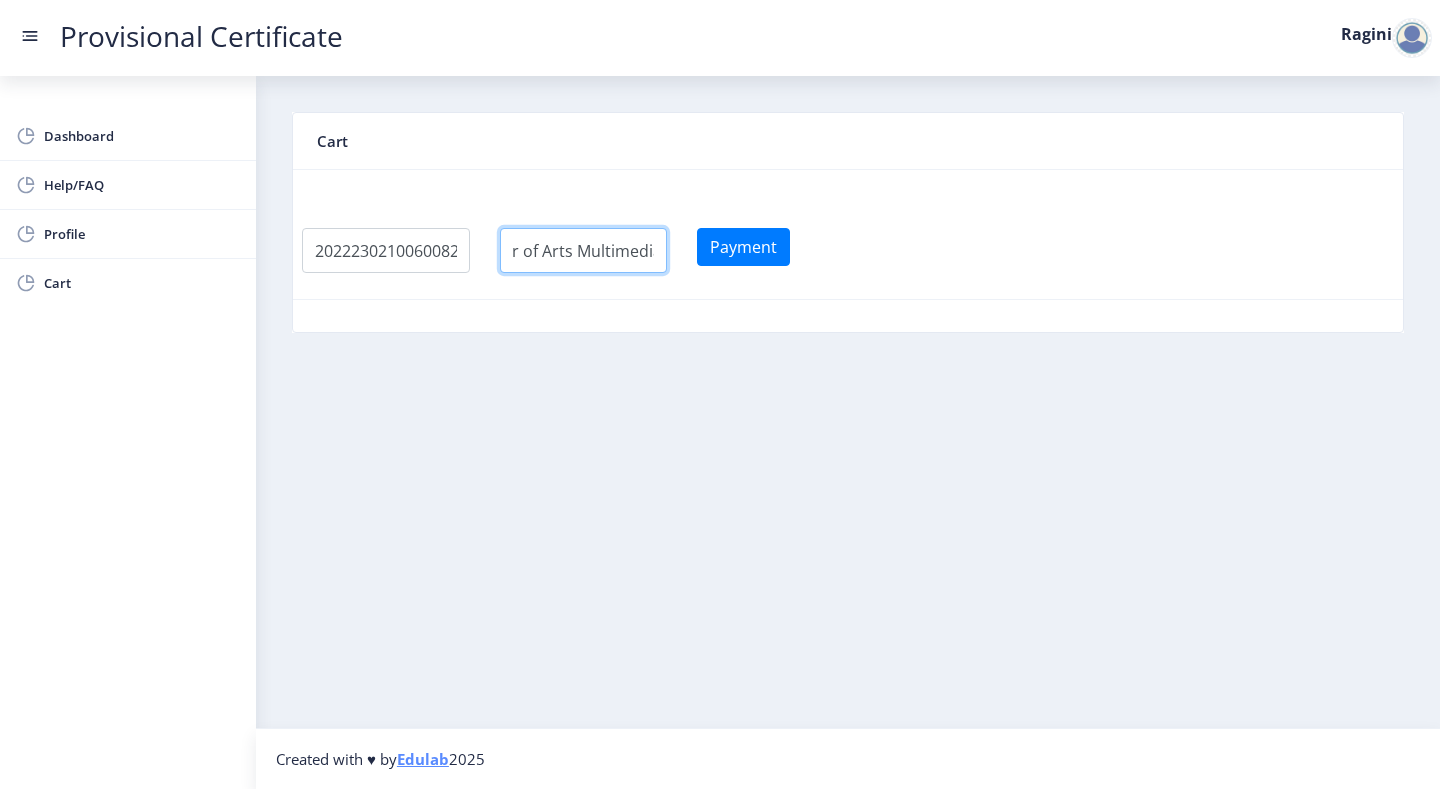 scroll, scrollTop: 0, scrollLeft: 0, axis: both 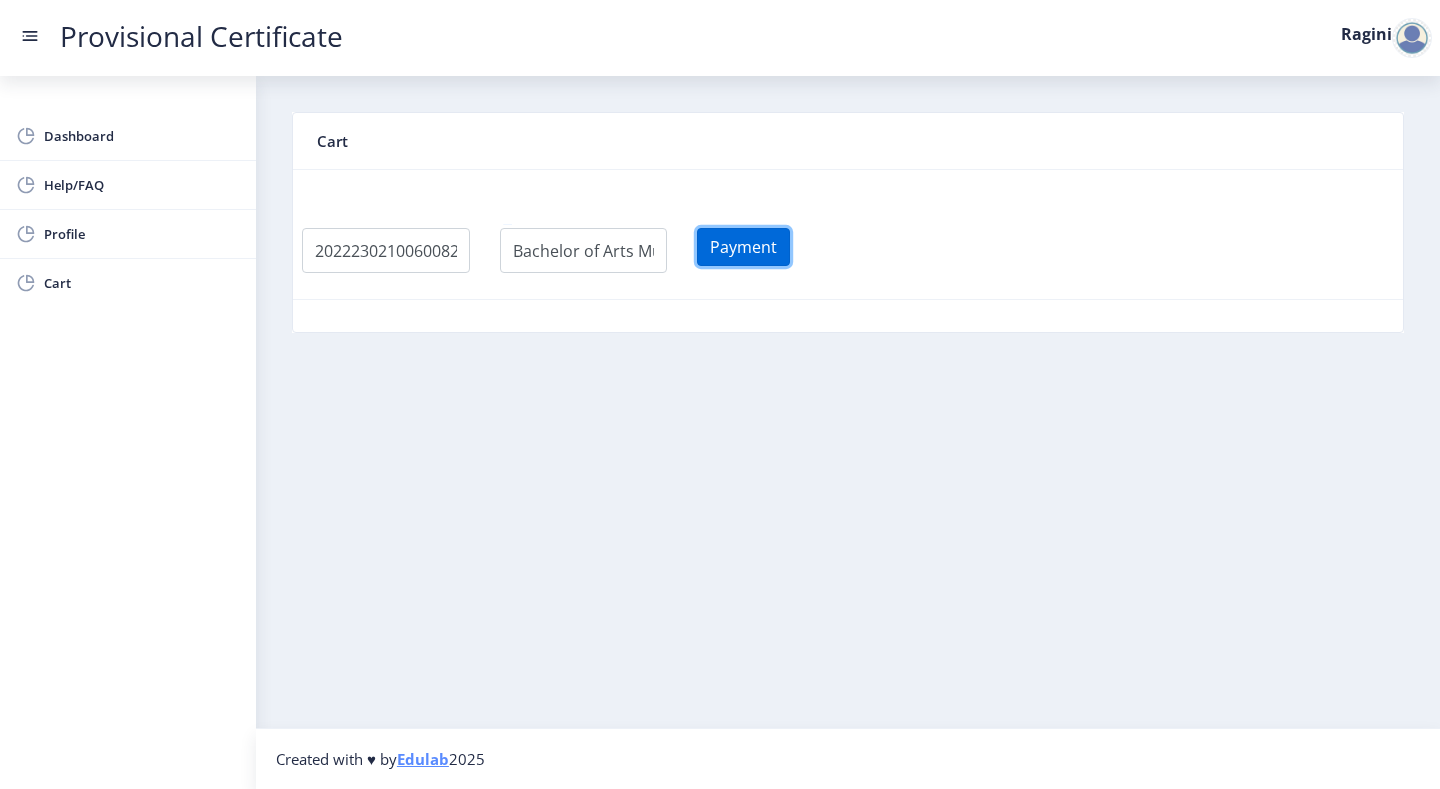 click on "Payment" 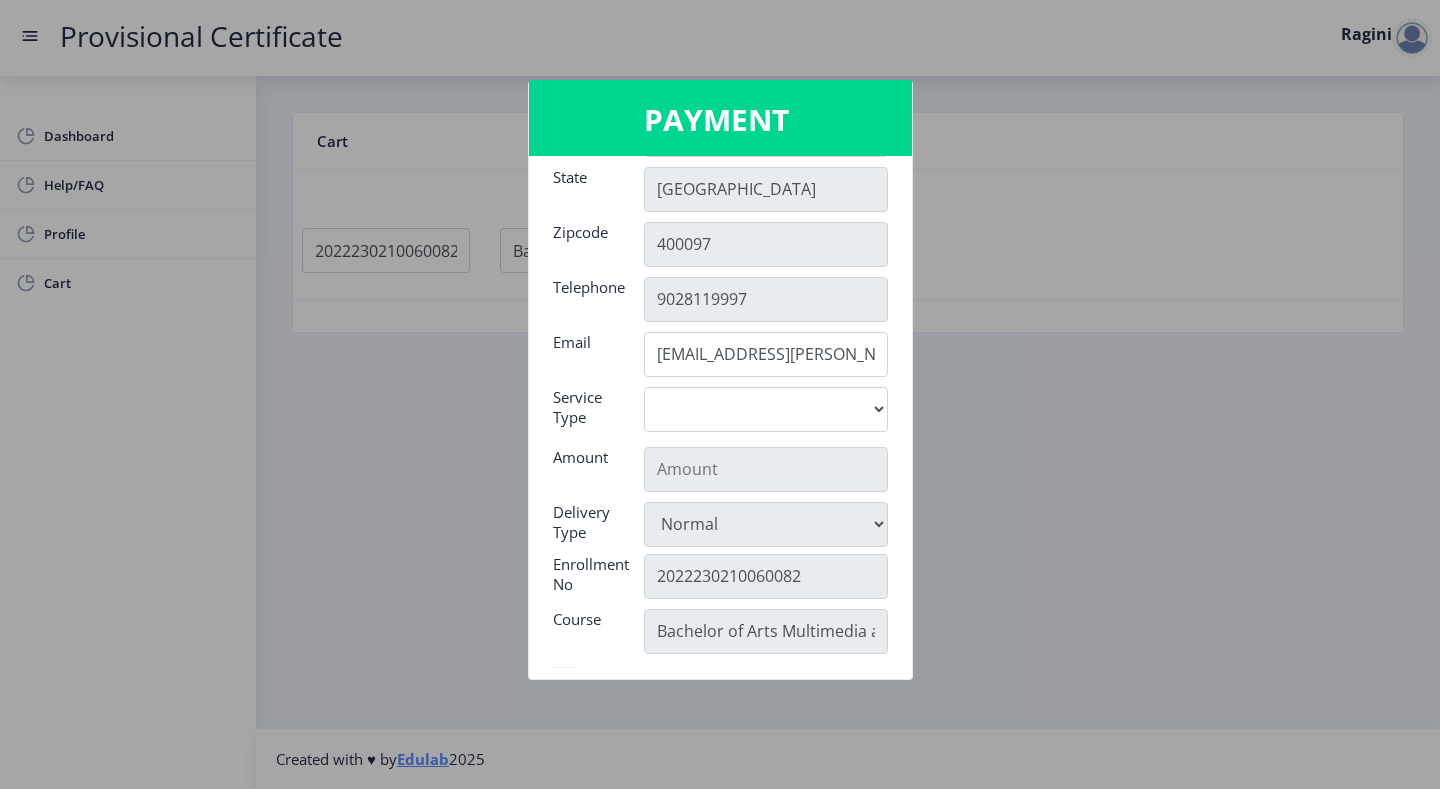 scroll, scrollTop: 179, scrollLeft: 0, axis: vertical 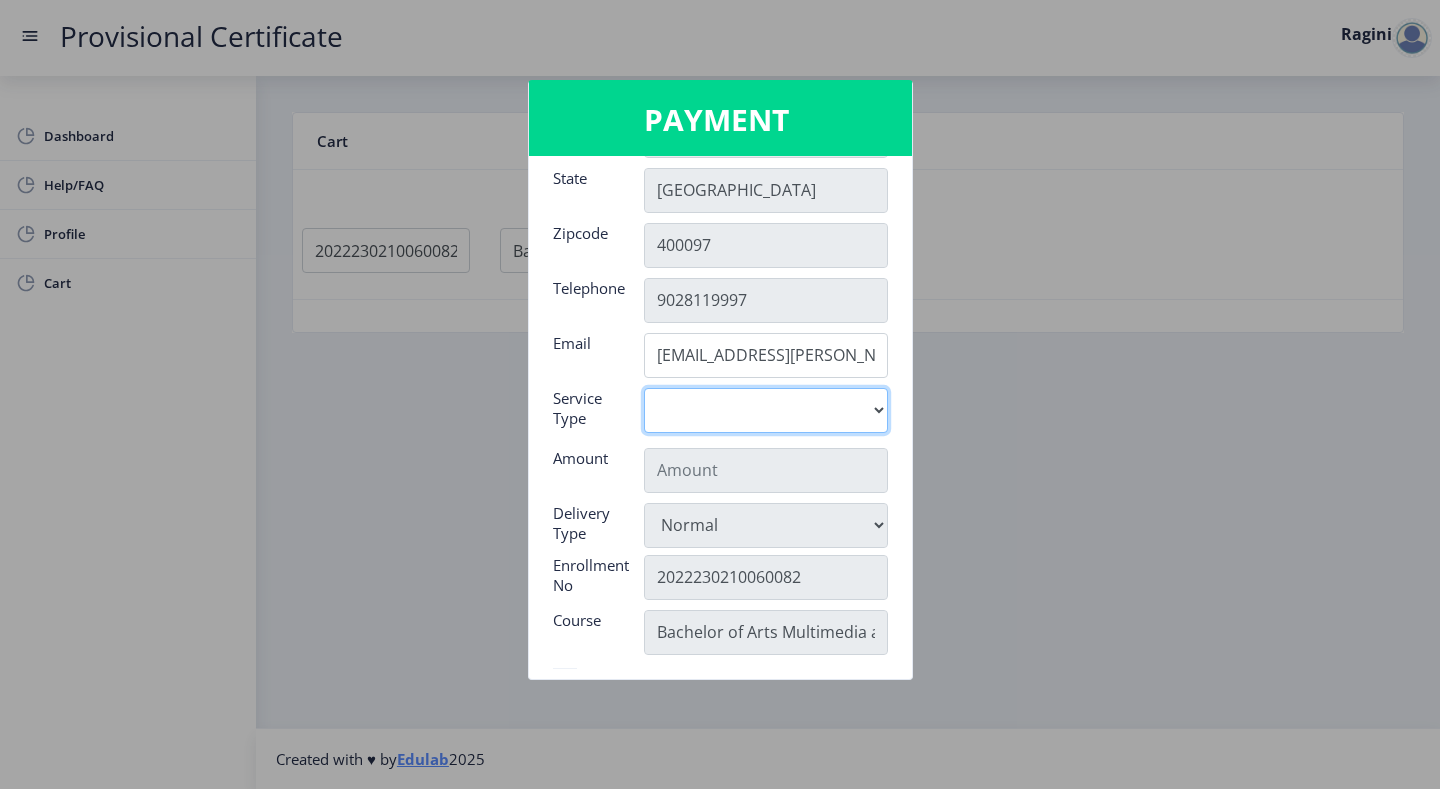 click on "Digital" at bounding box center (766, 410) 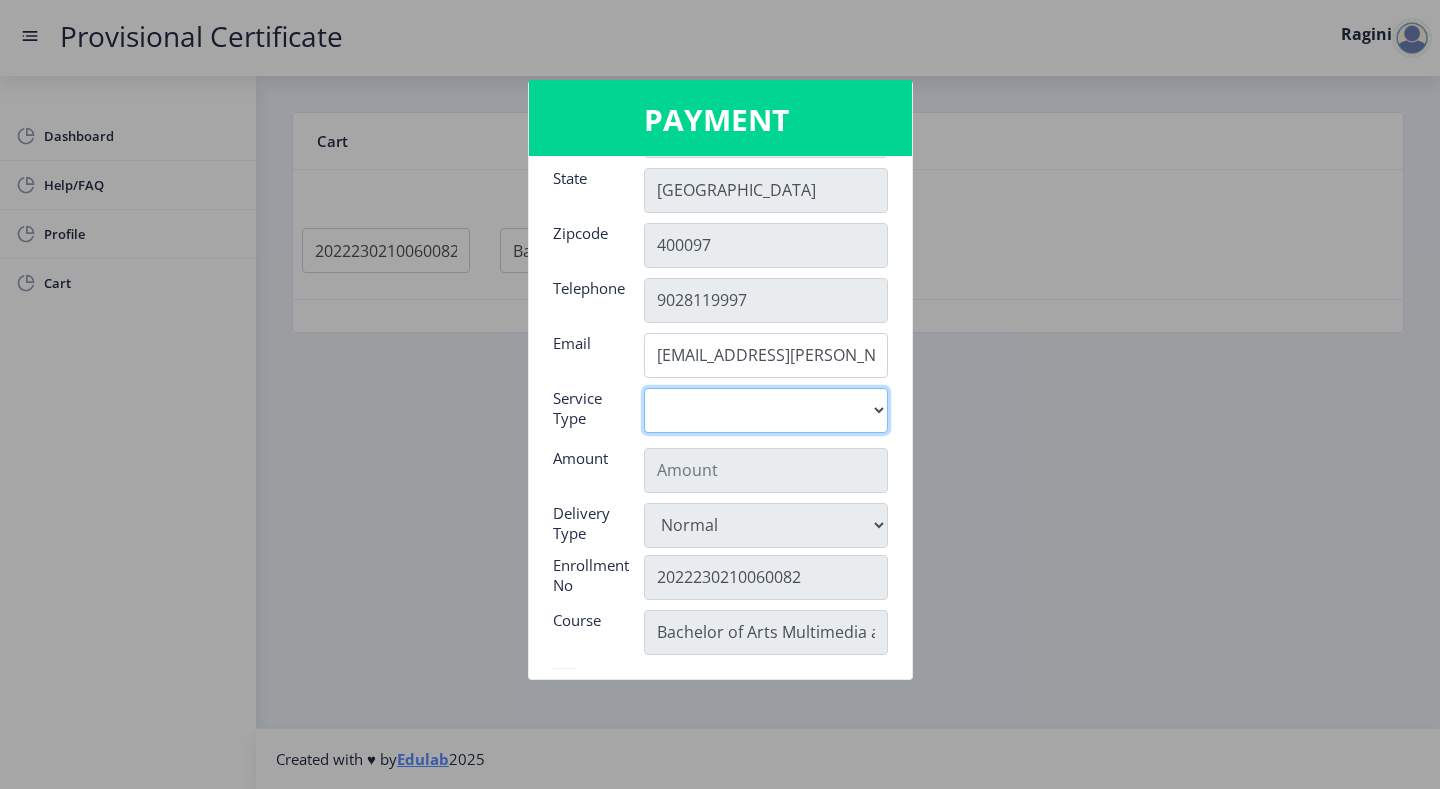 select on "old" 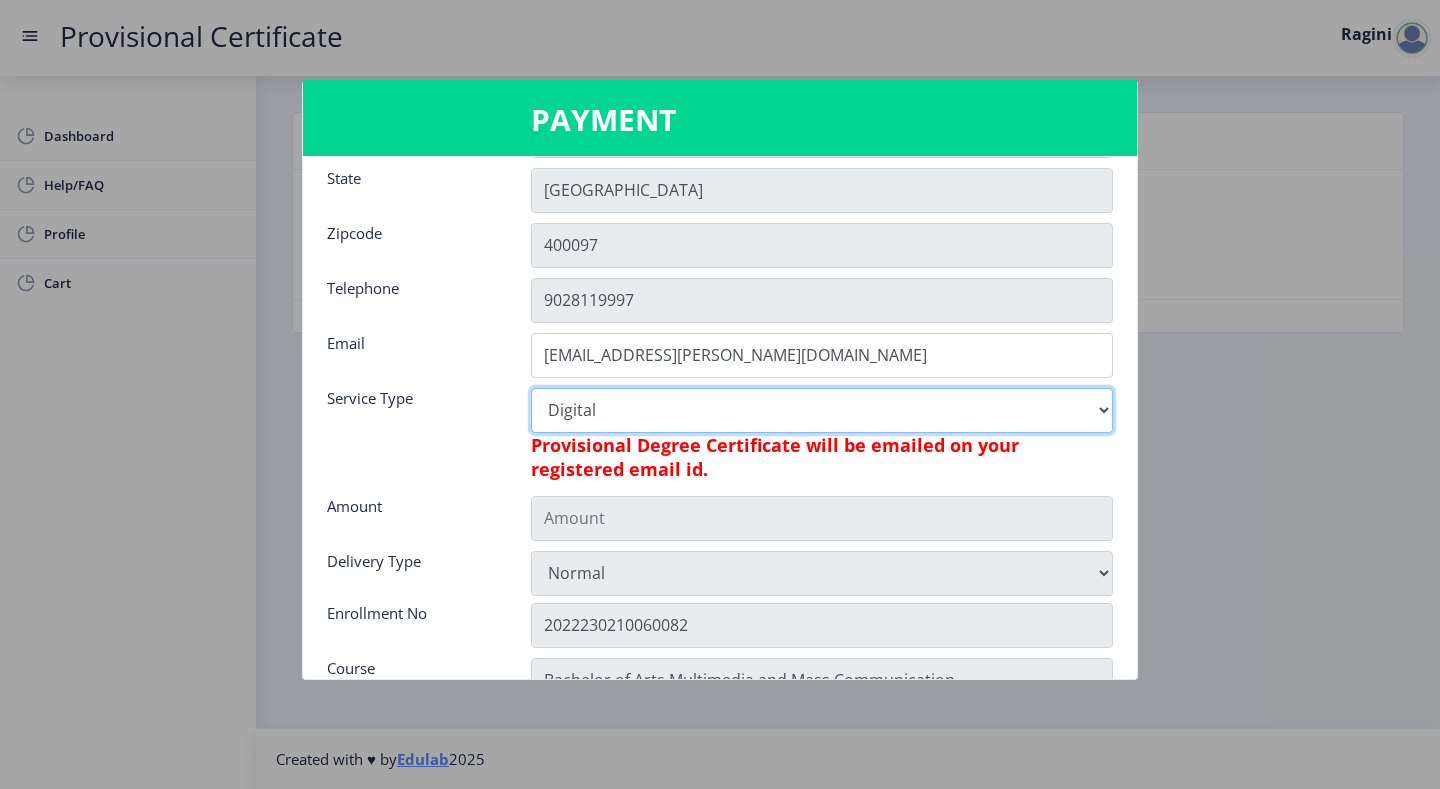 type on "795" 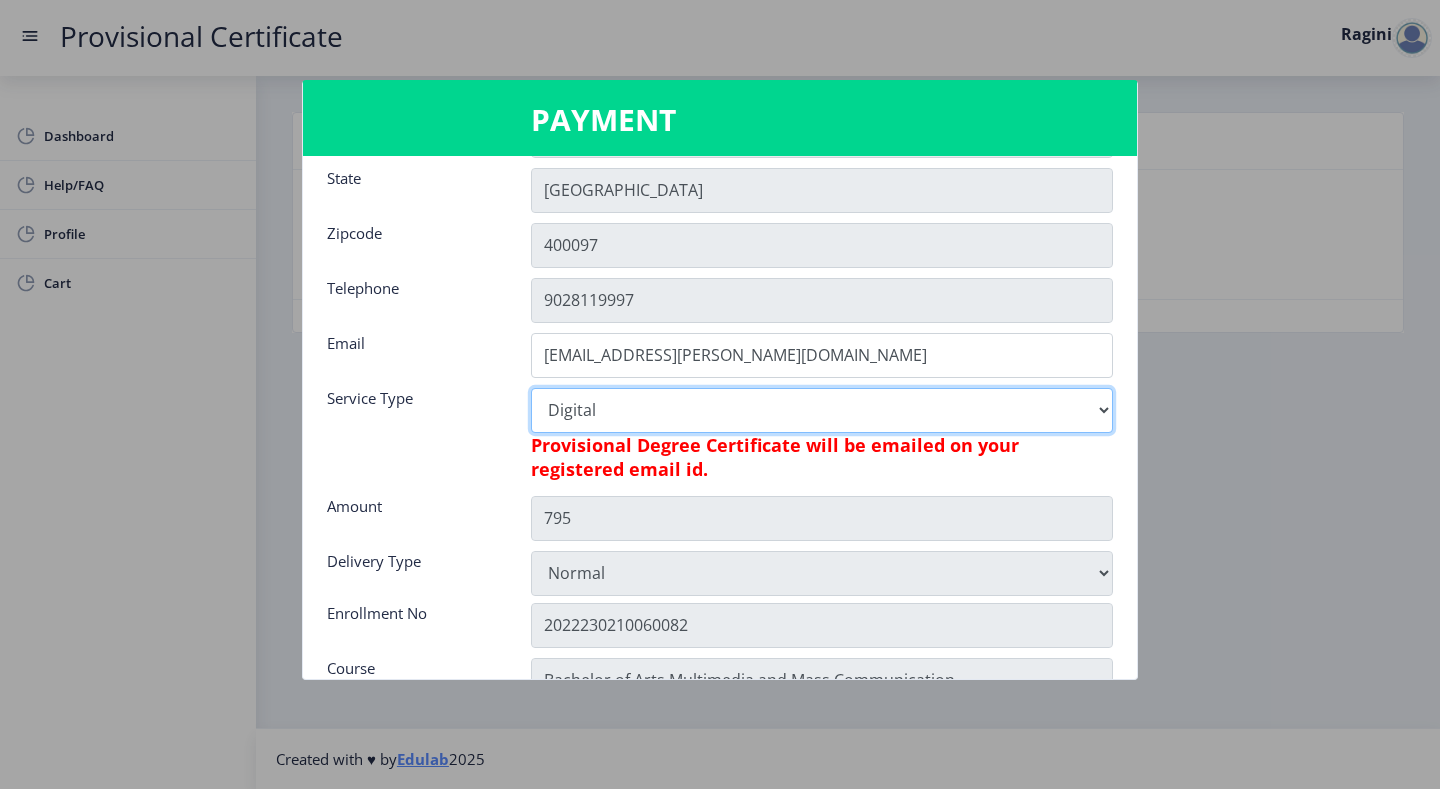click on "Digital" at bounding box center (822, 410) 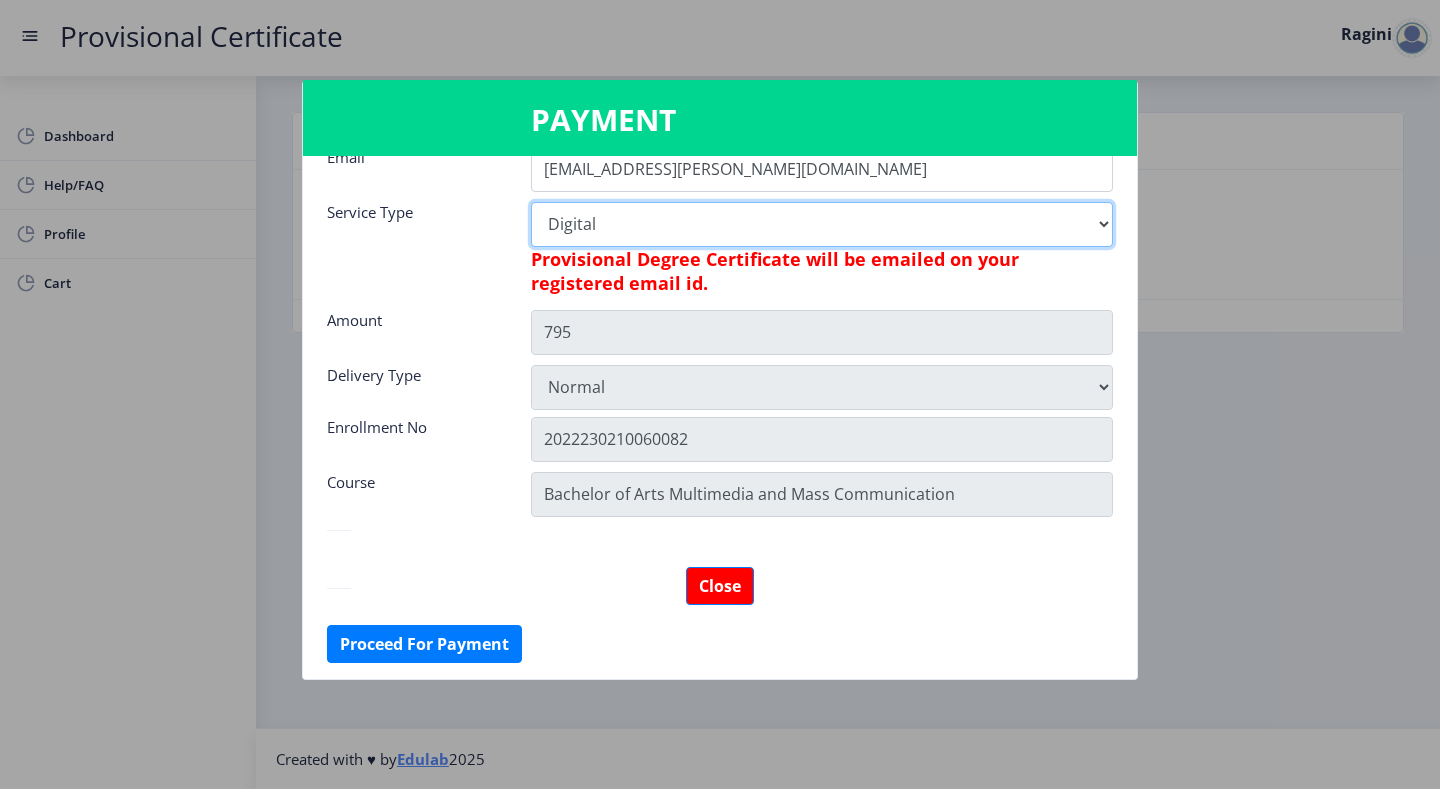 scroll, scrollTop: 0, scrollLeft: 0, axis: both 